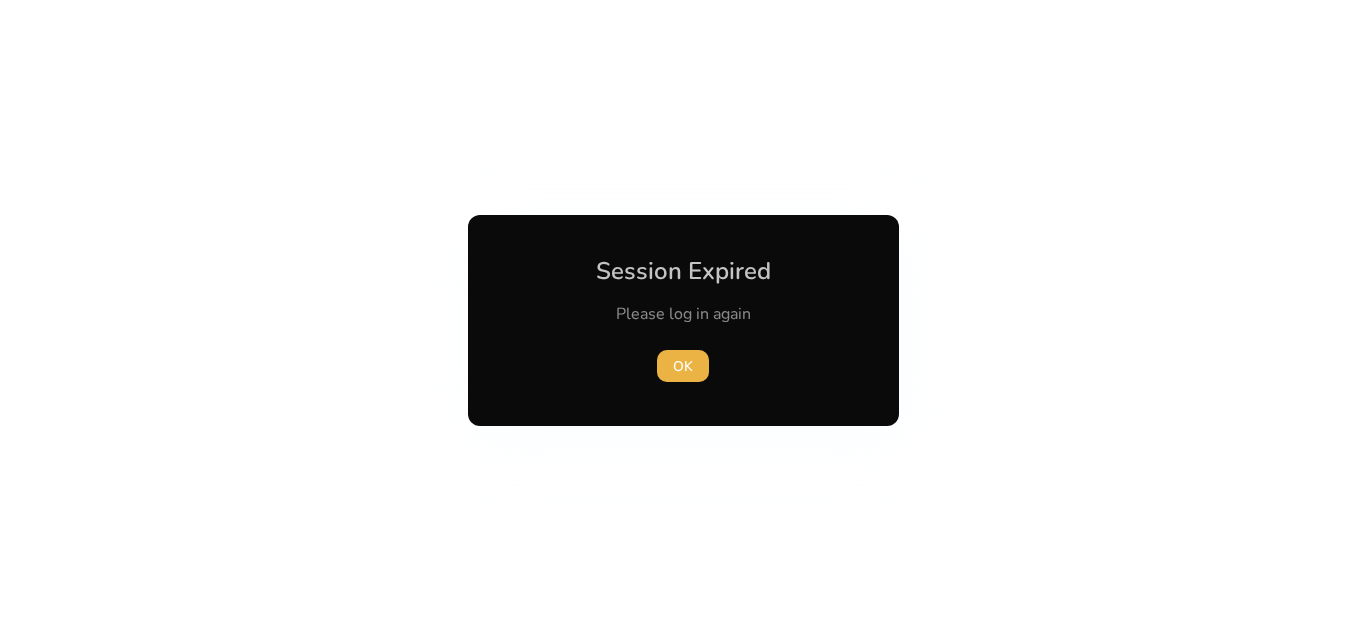 scroll, scrollTop: 0, scrollLeft: 0, axis: both 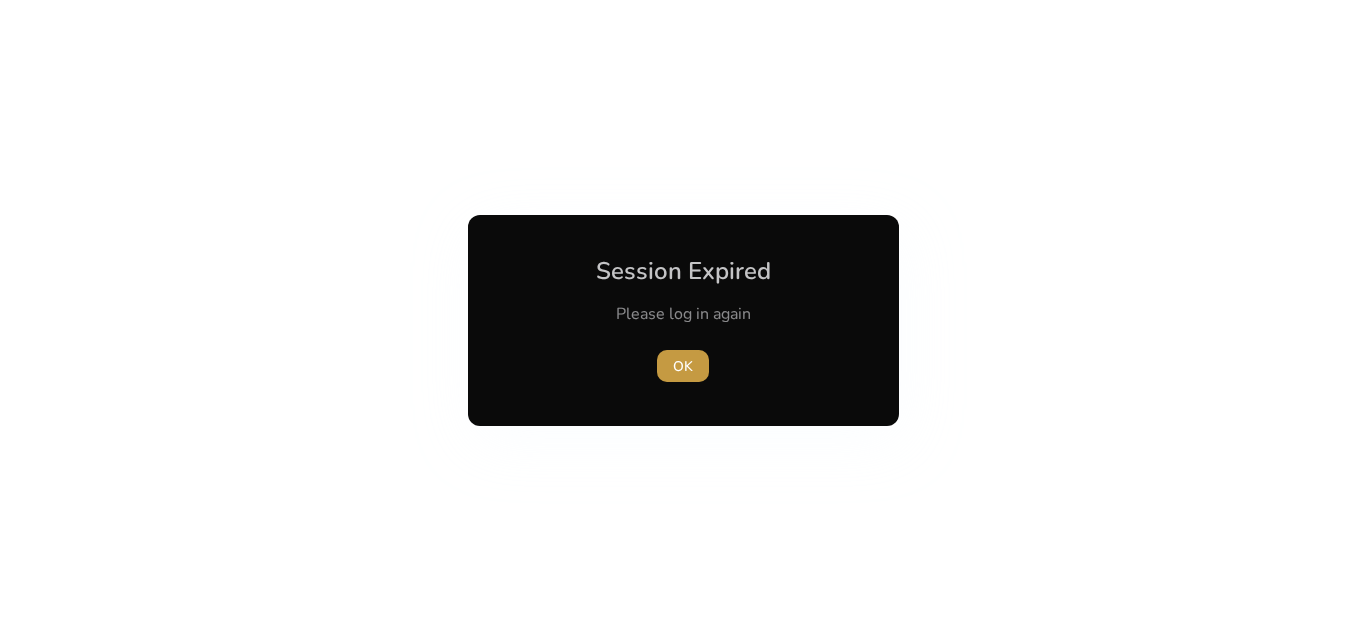 click at bounding box center (683, 366) 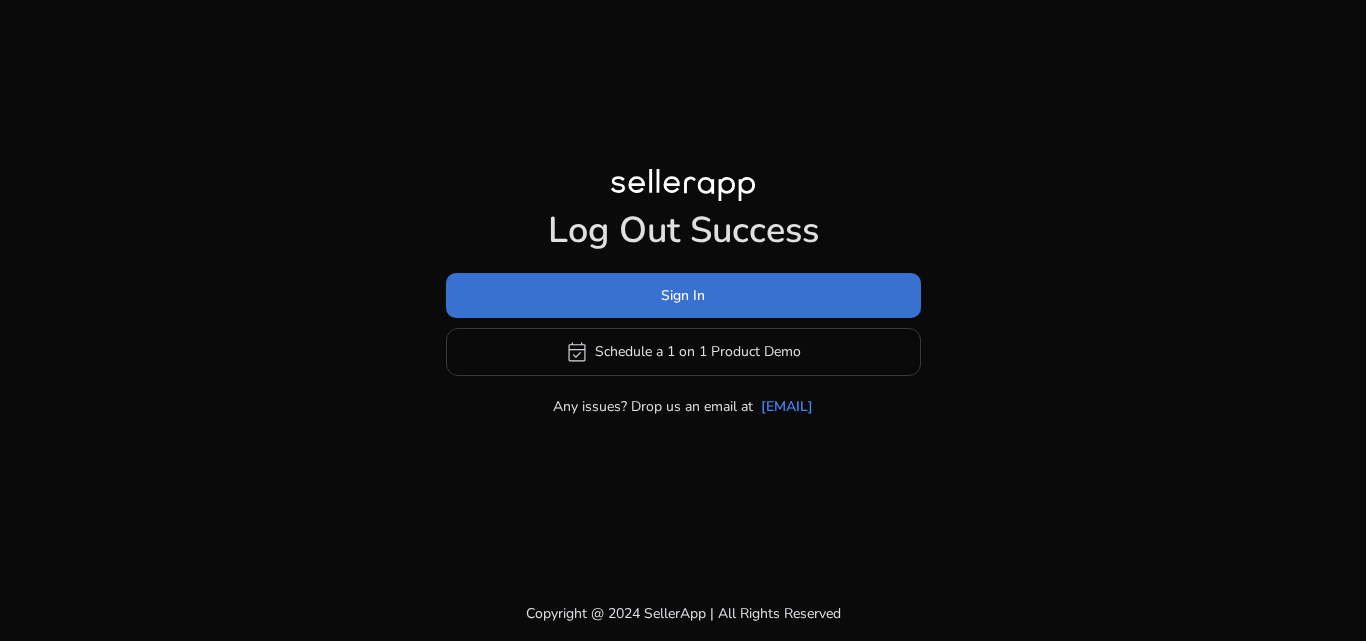 click on "Sign In" 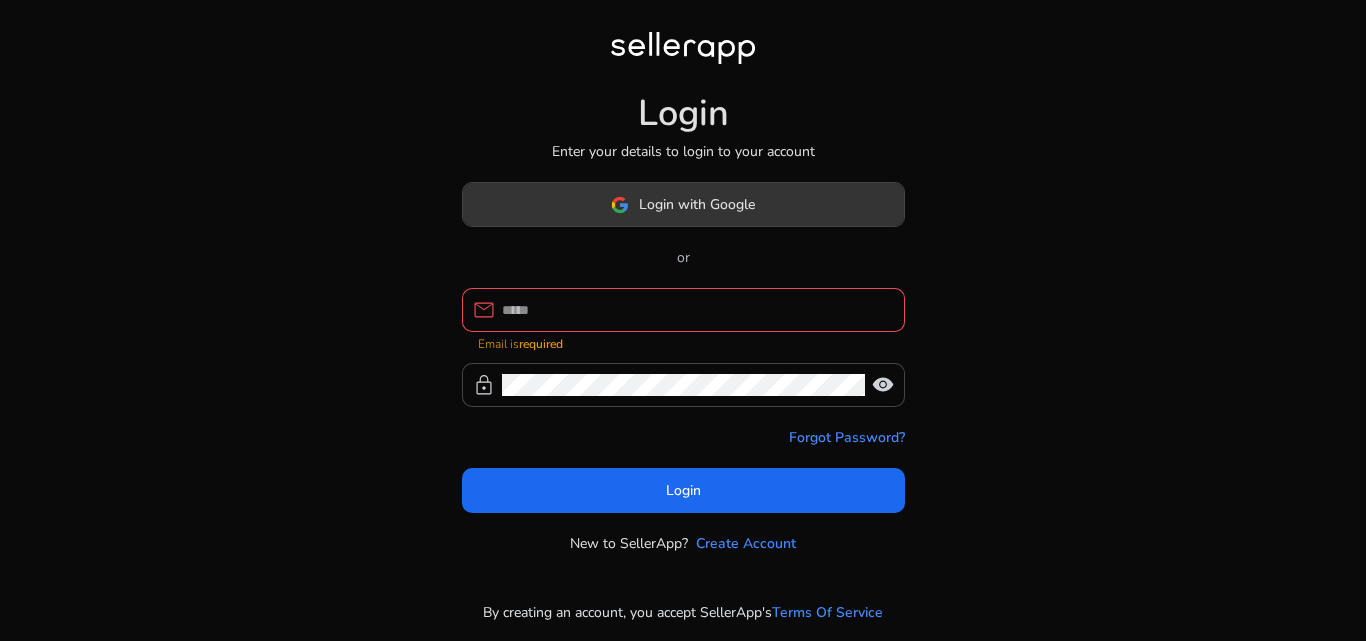 click on "Login with Google" 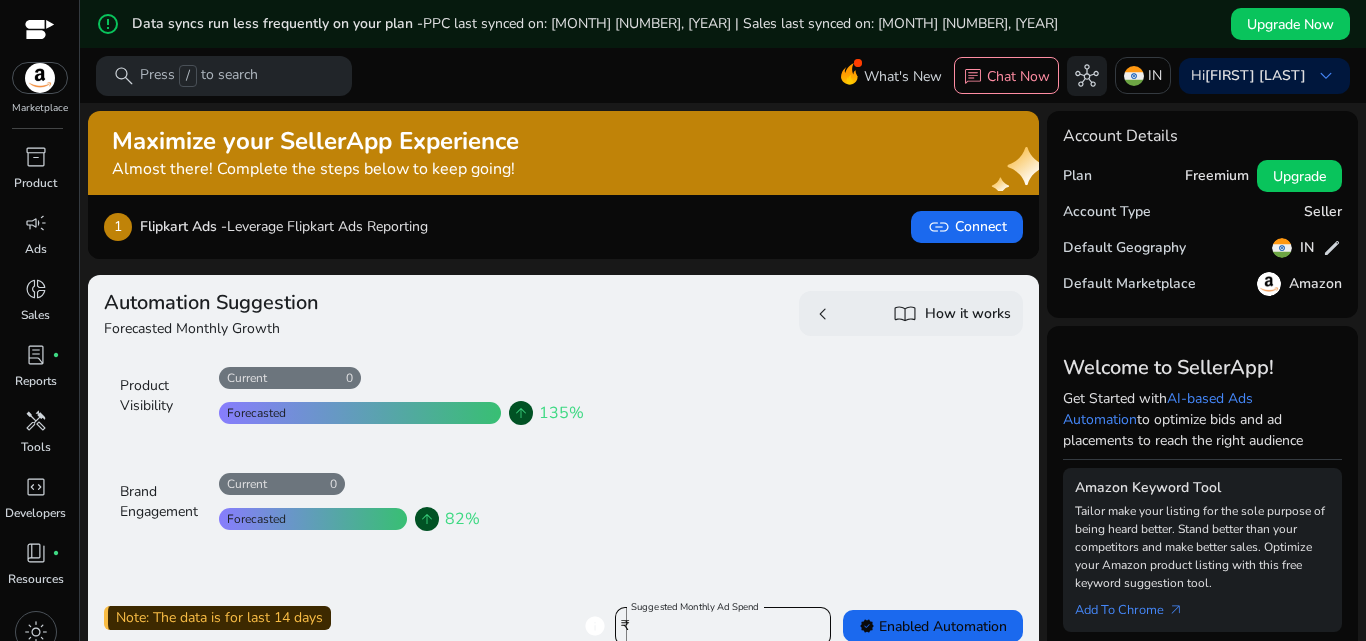 scroll, scrollTop: 700, scrollLeft: 0, axis: vertical 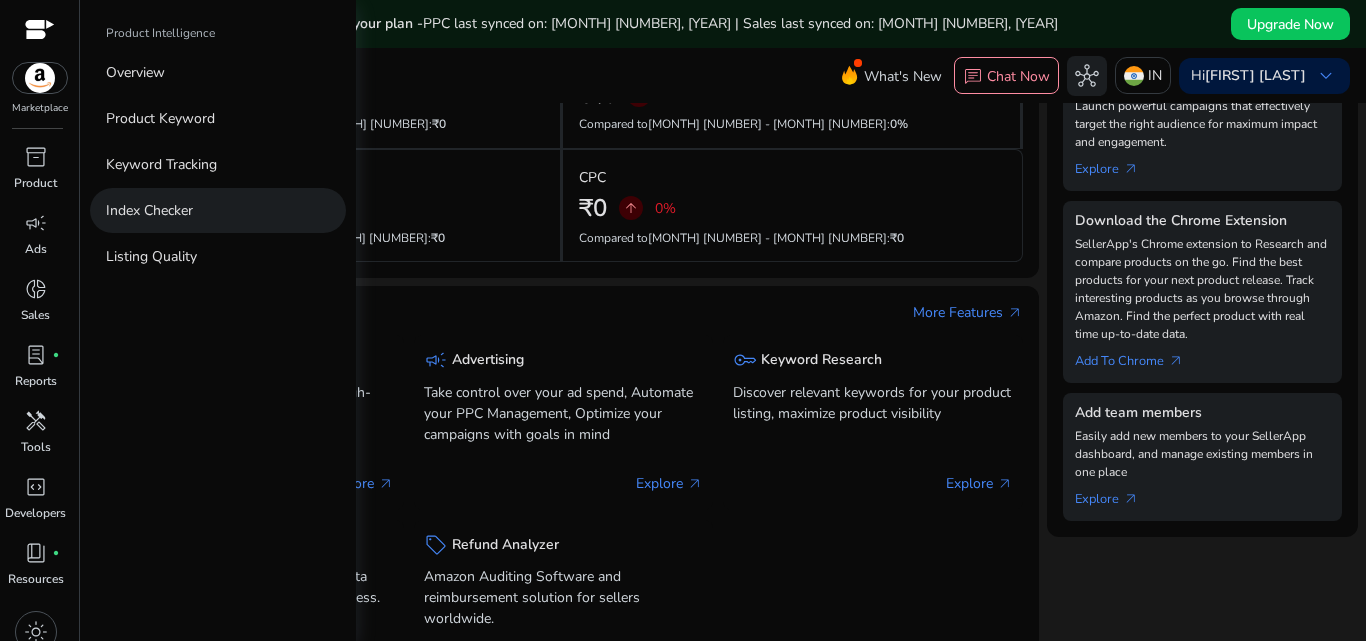 click on "Index Checker" at bounding box center [149, 210] 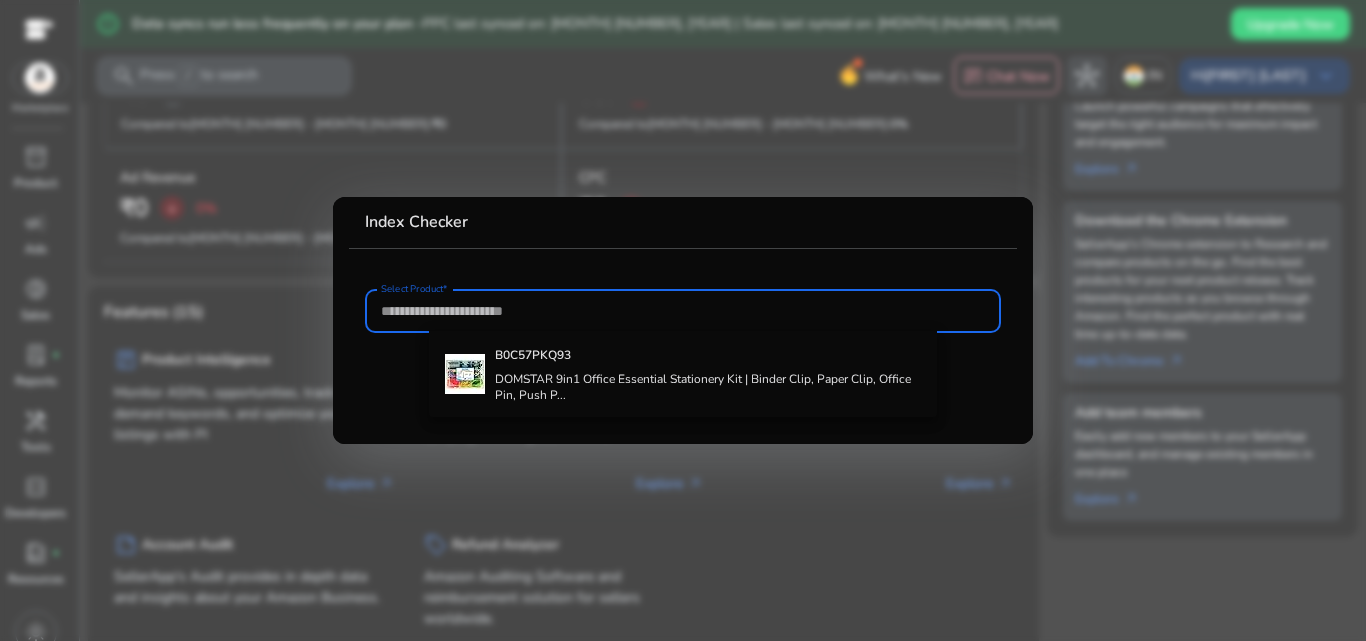 click on "Select Product*" at bounding box center (683, 311) 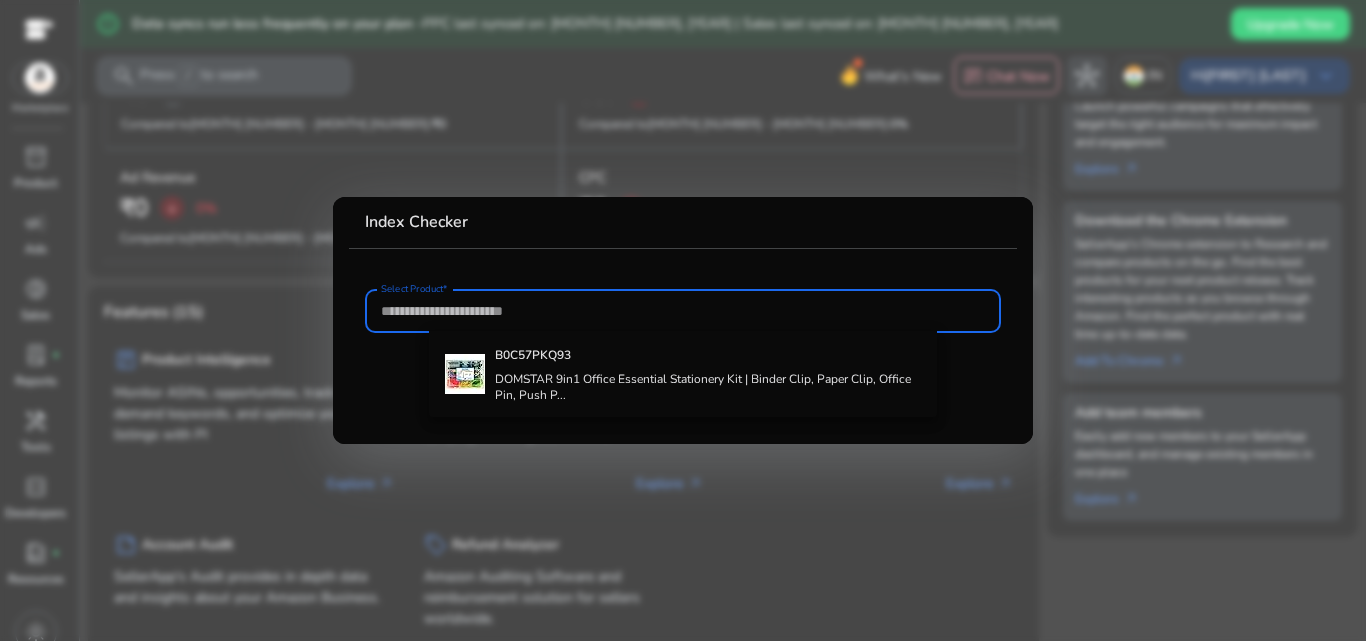 paste on "**********" 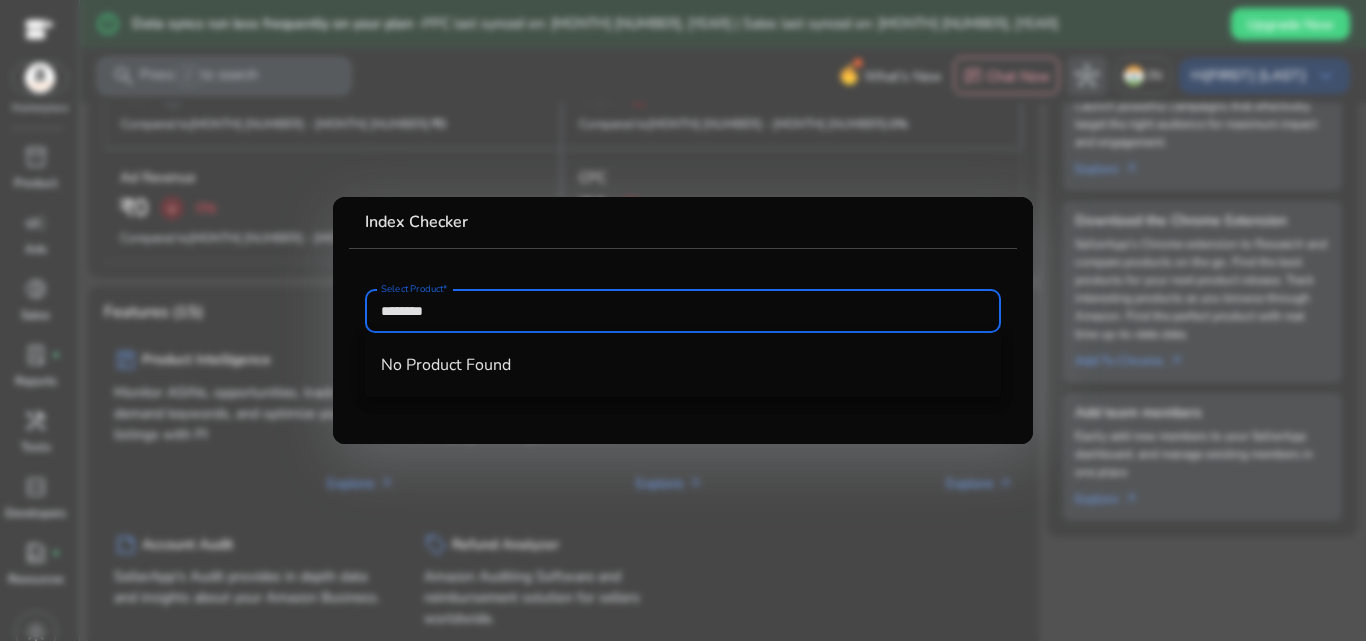type on "*******" 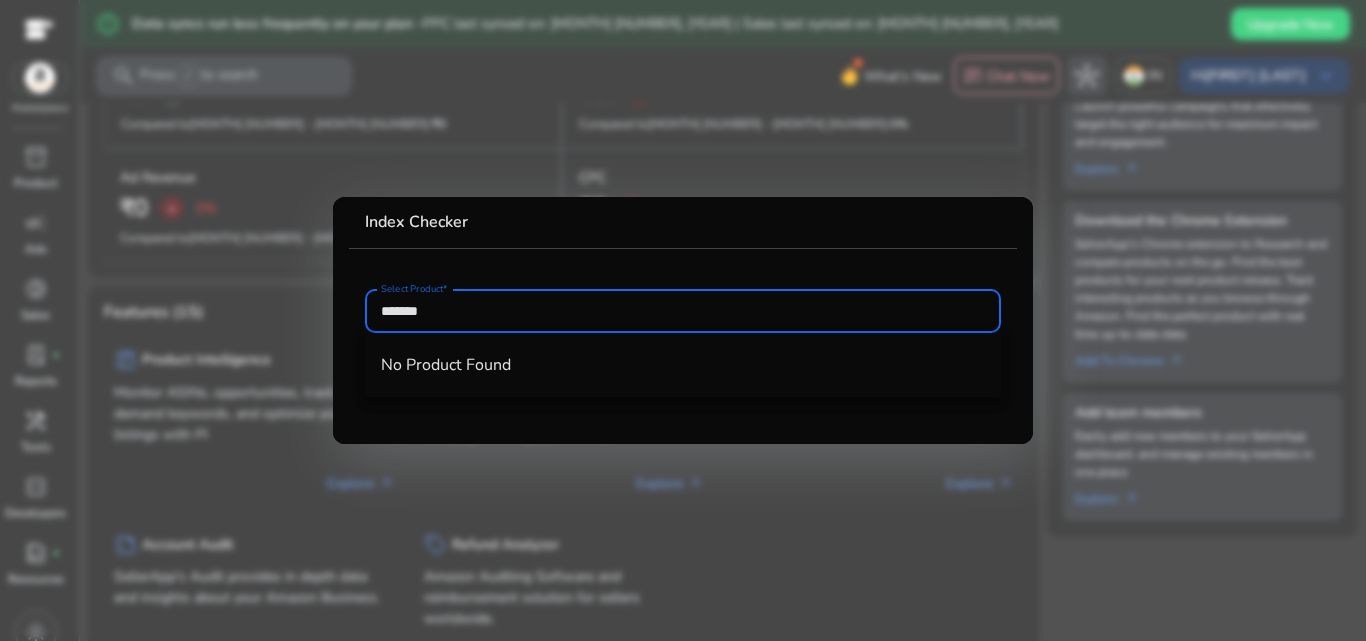 drag, startPoint x: 469, startPoint y: 315, endPoint x: 354, endPoint y: 321, distance: 115.15642 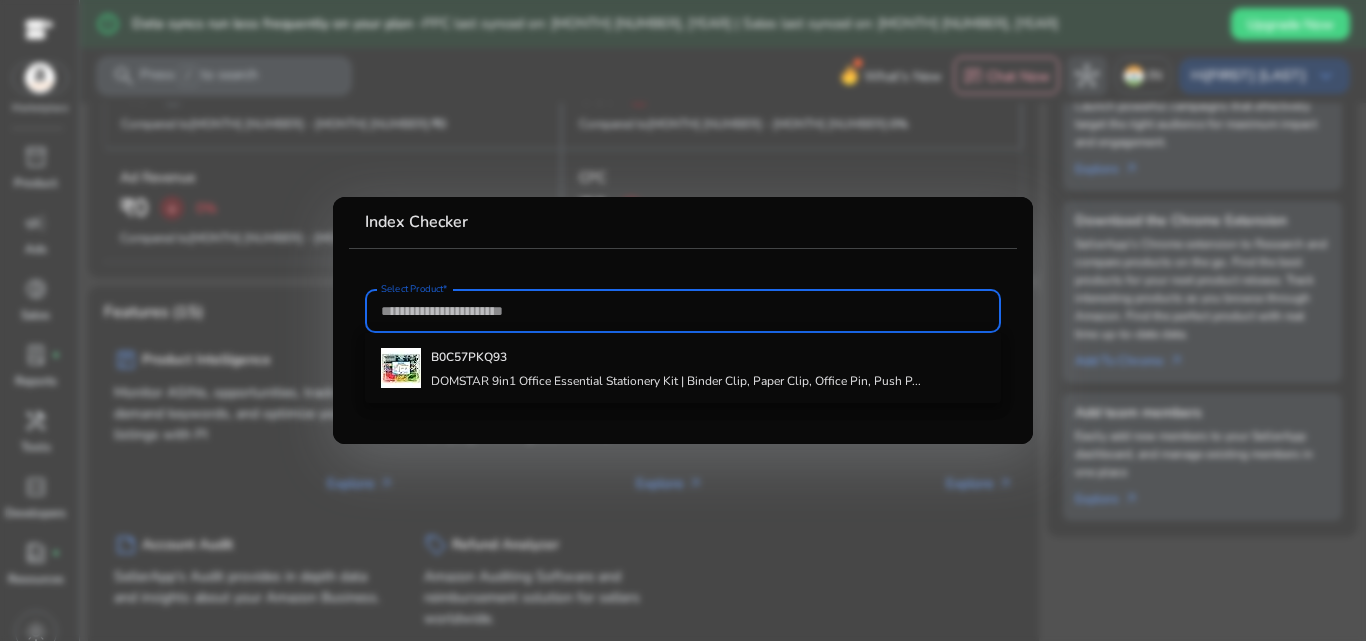 type 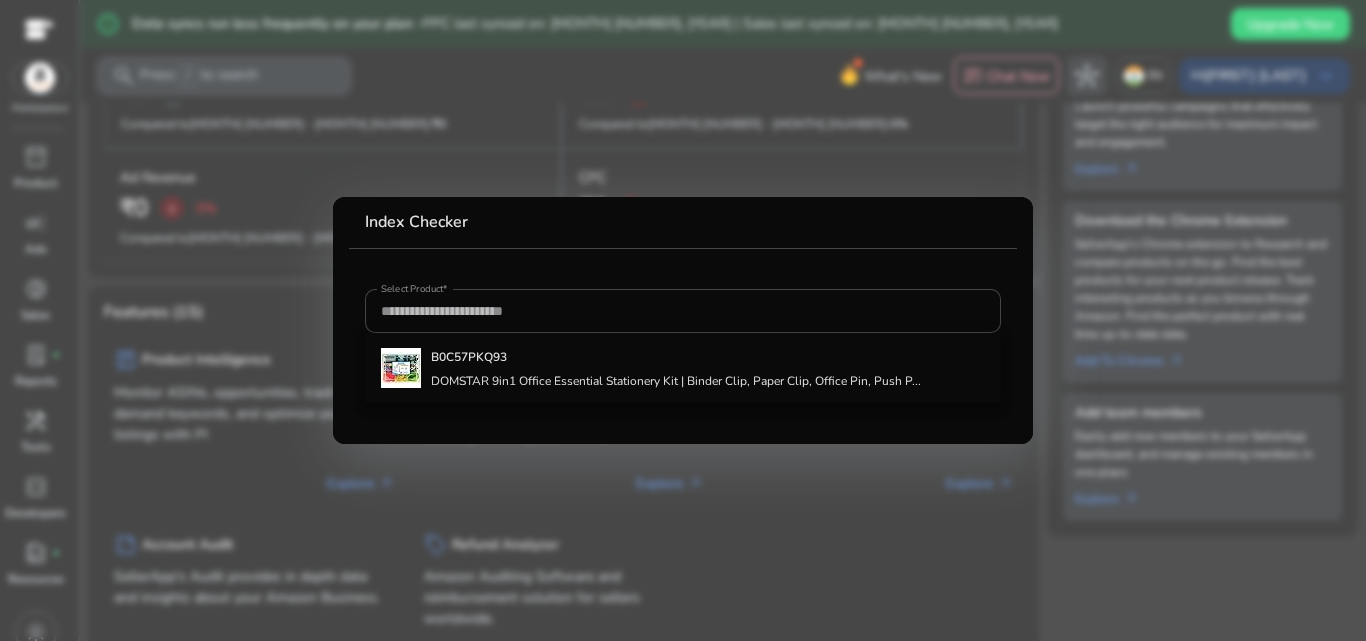 click at bounding box center (683, 320) 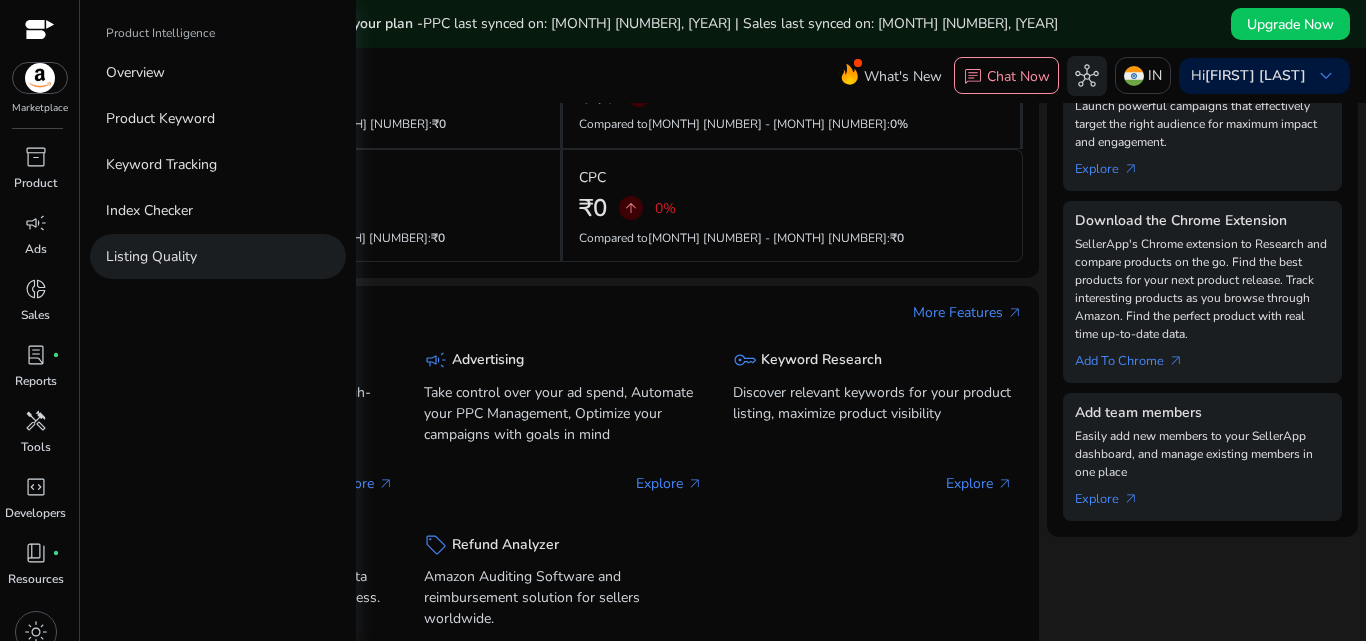 click on "Listing Quality" at bounding box center [151, 256] 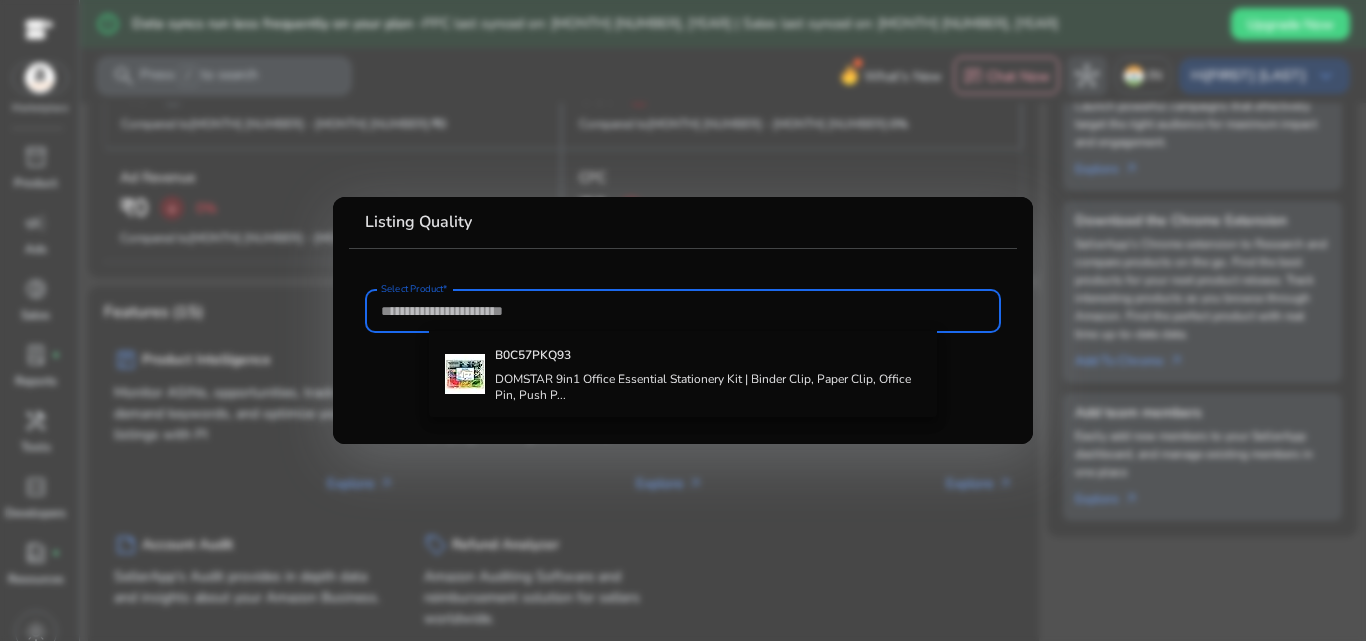 paste on "**********" 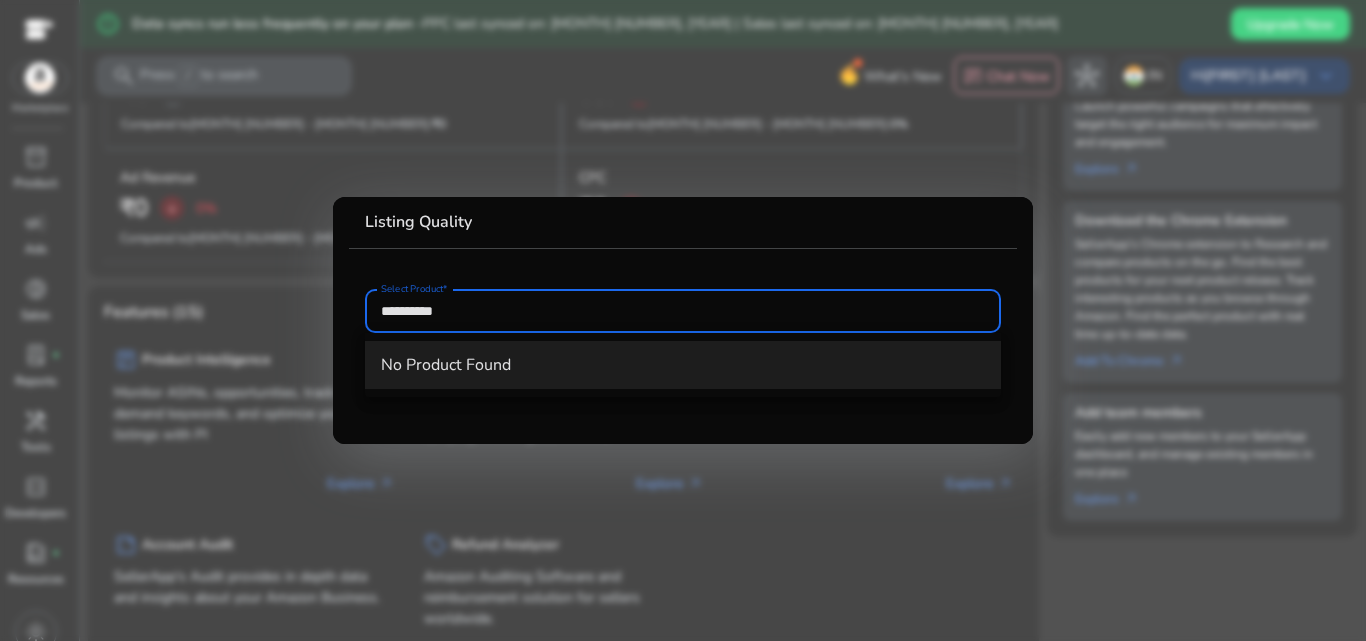 type on "**********" 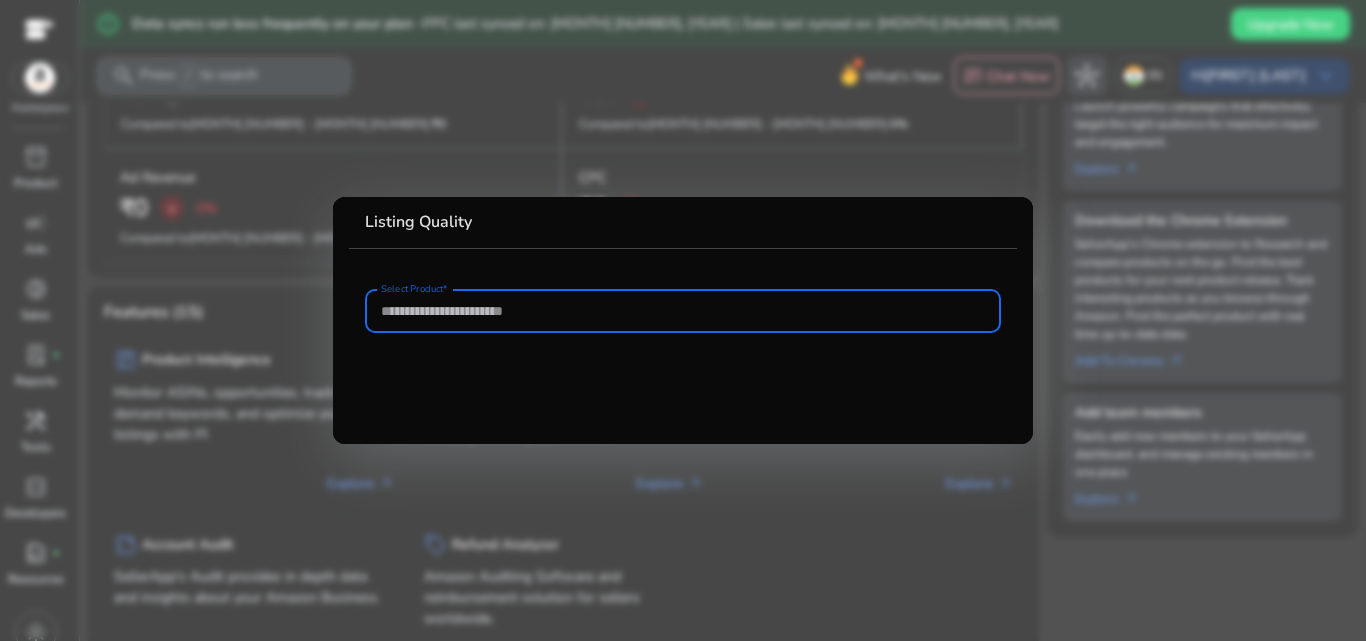 click on "Select Product*" at bounding box center (683, 311) 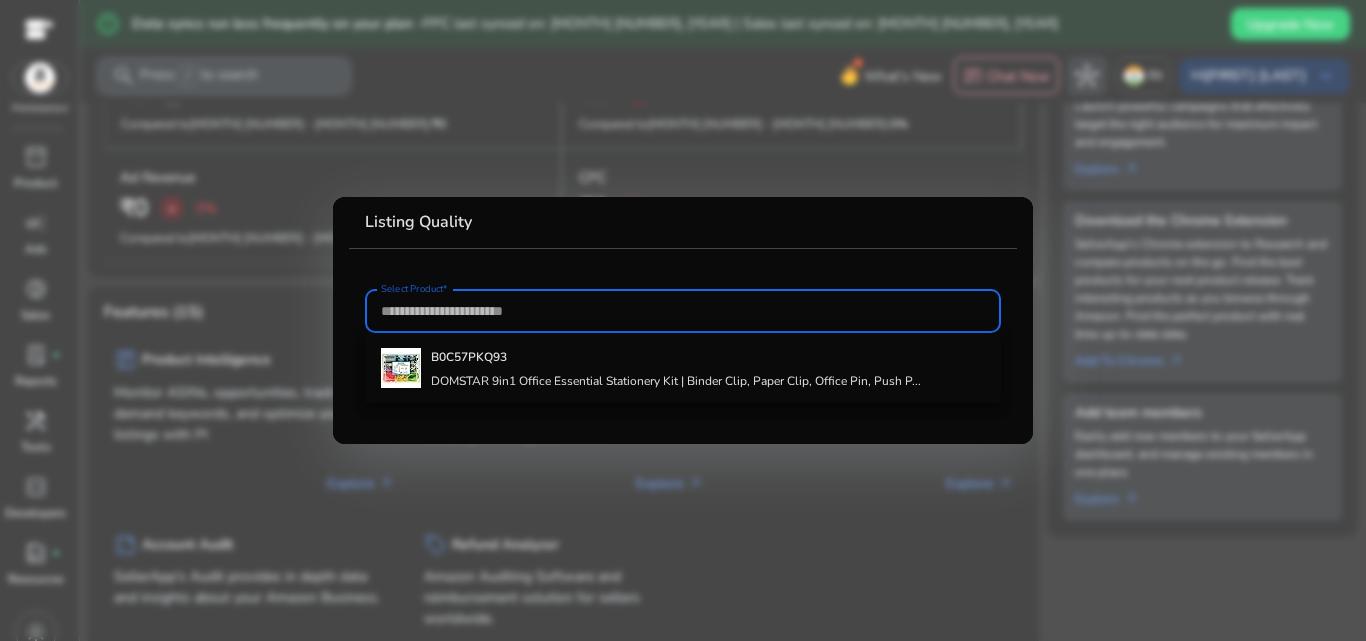 paste on "**********" 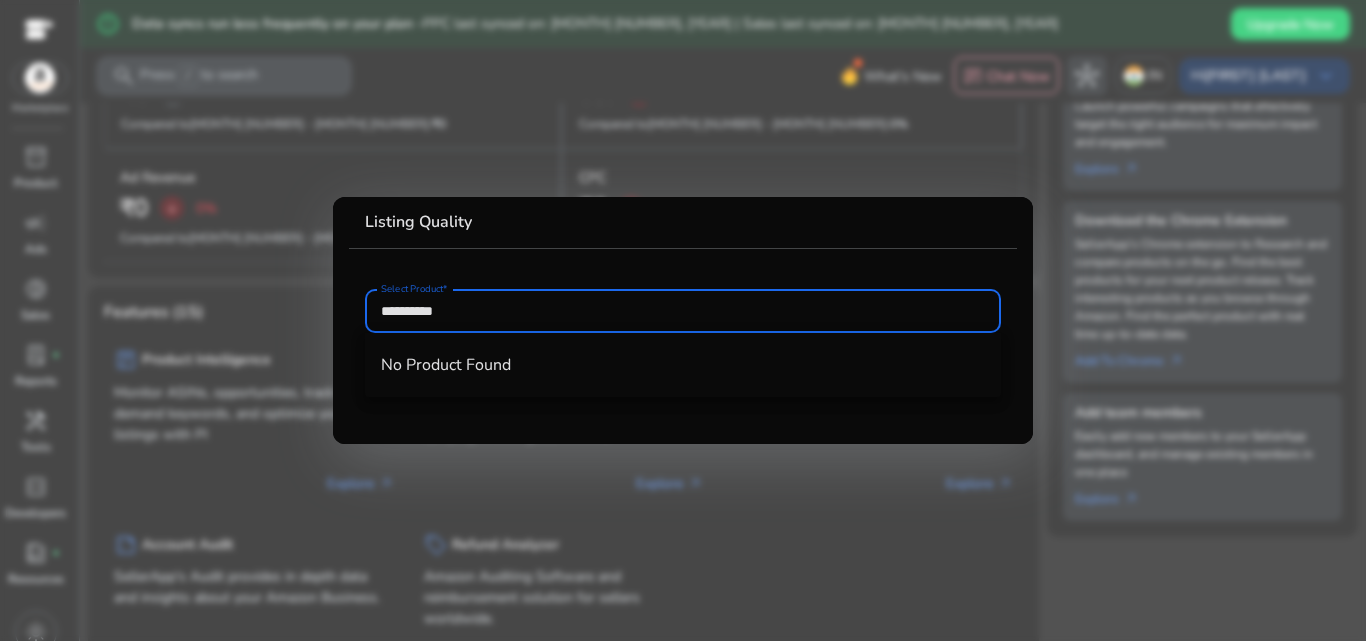 type on "**********" 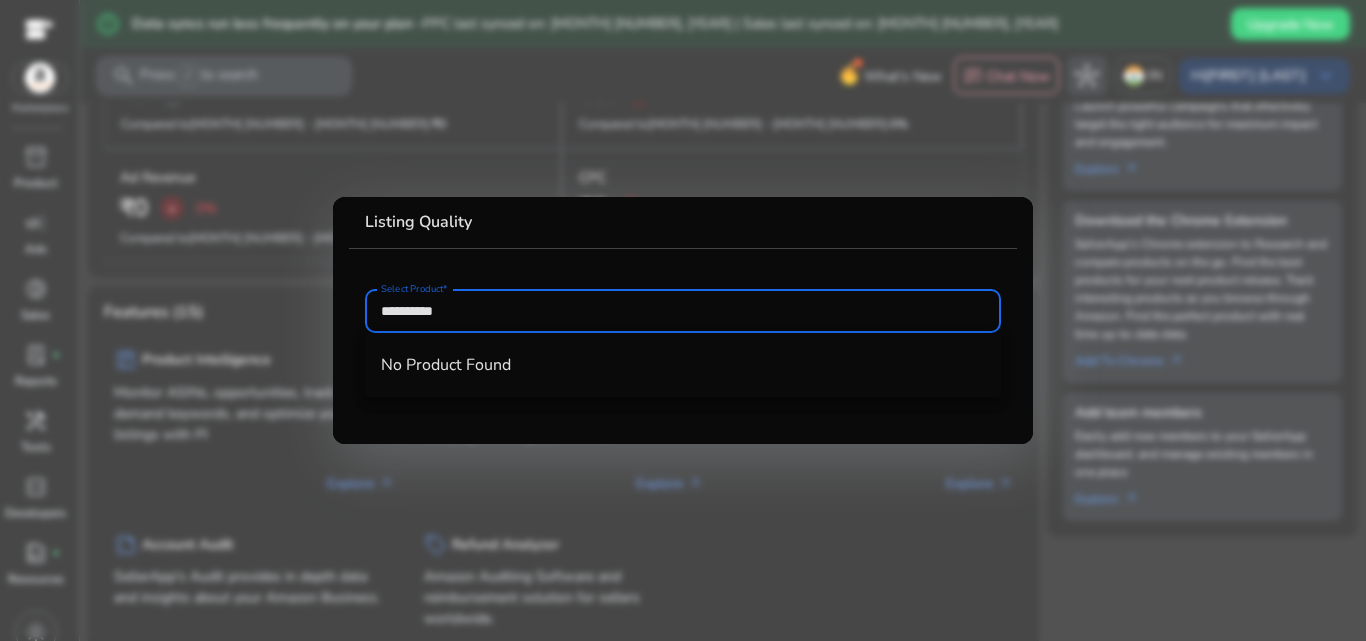 click at bounding box center [683, 320] 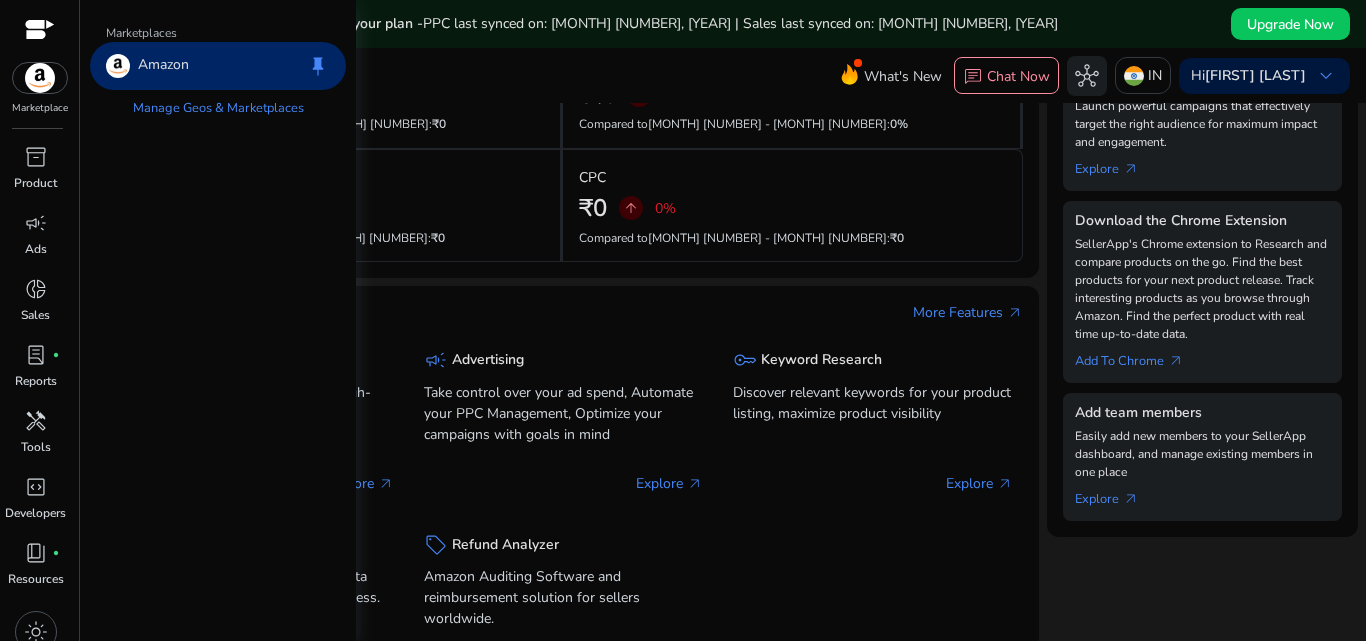 click at bounding box center (40, 78) 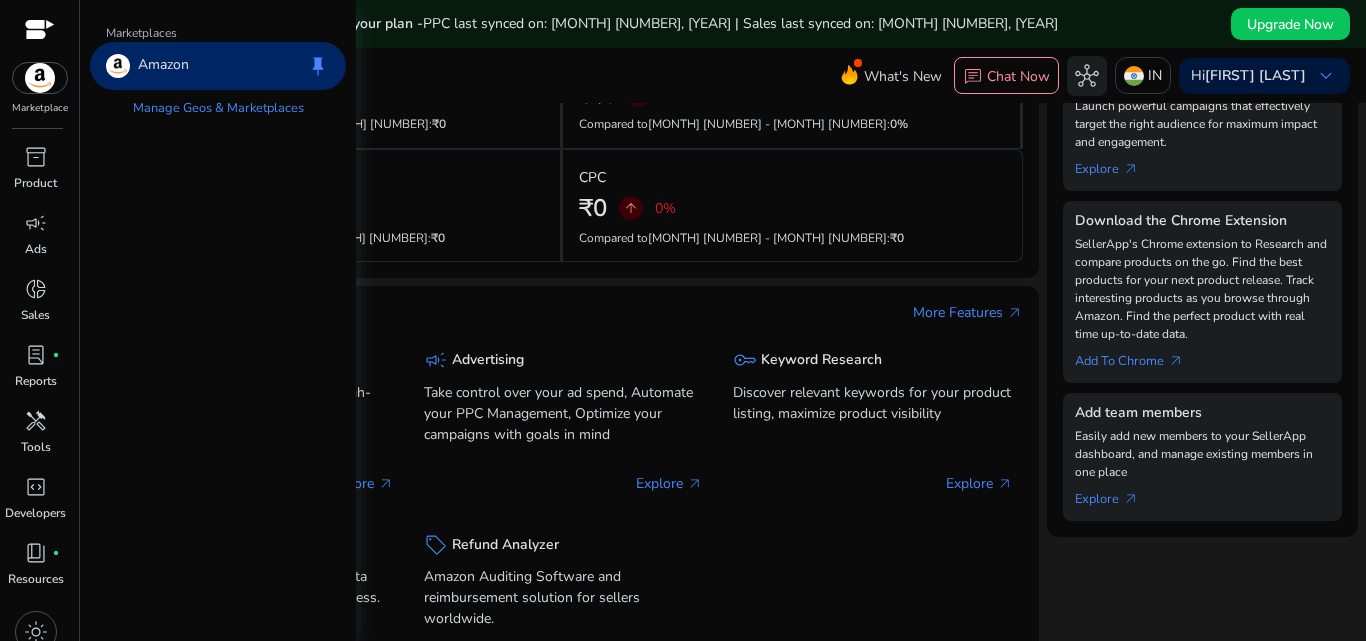 click on "Amazon" at bounding box center (163, 66) 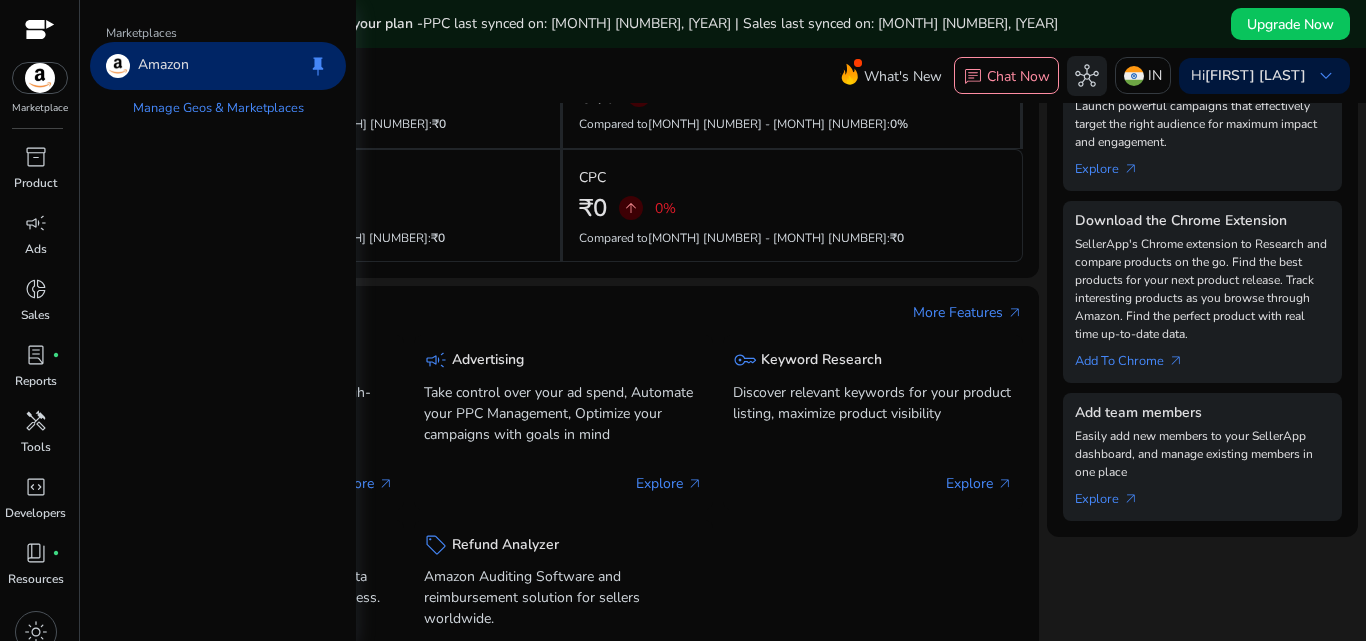 scroll, scrollTop: 0, scrollLeft: 0, axis: both 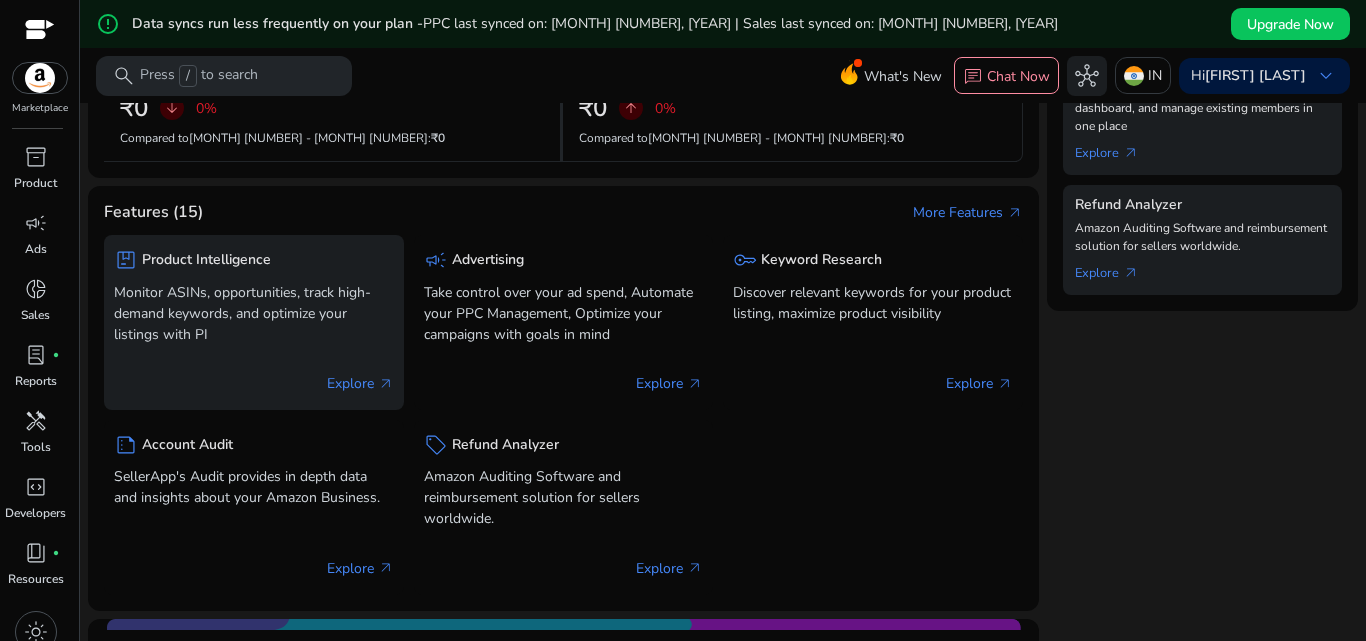 click on "Monitor ASINs, opportunities, track high-demand keywords, and optimize your listings with PI" 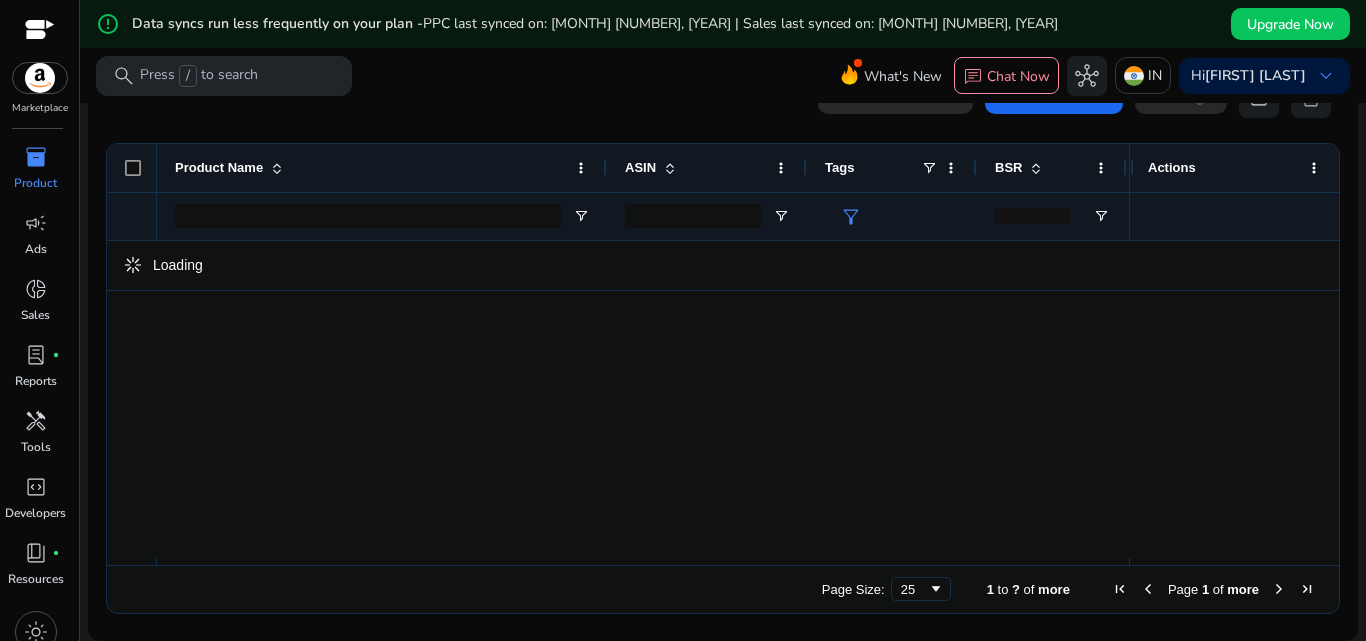 scroll, scrollTop: 0, scrollLeft: 0, axis: both 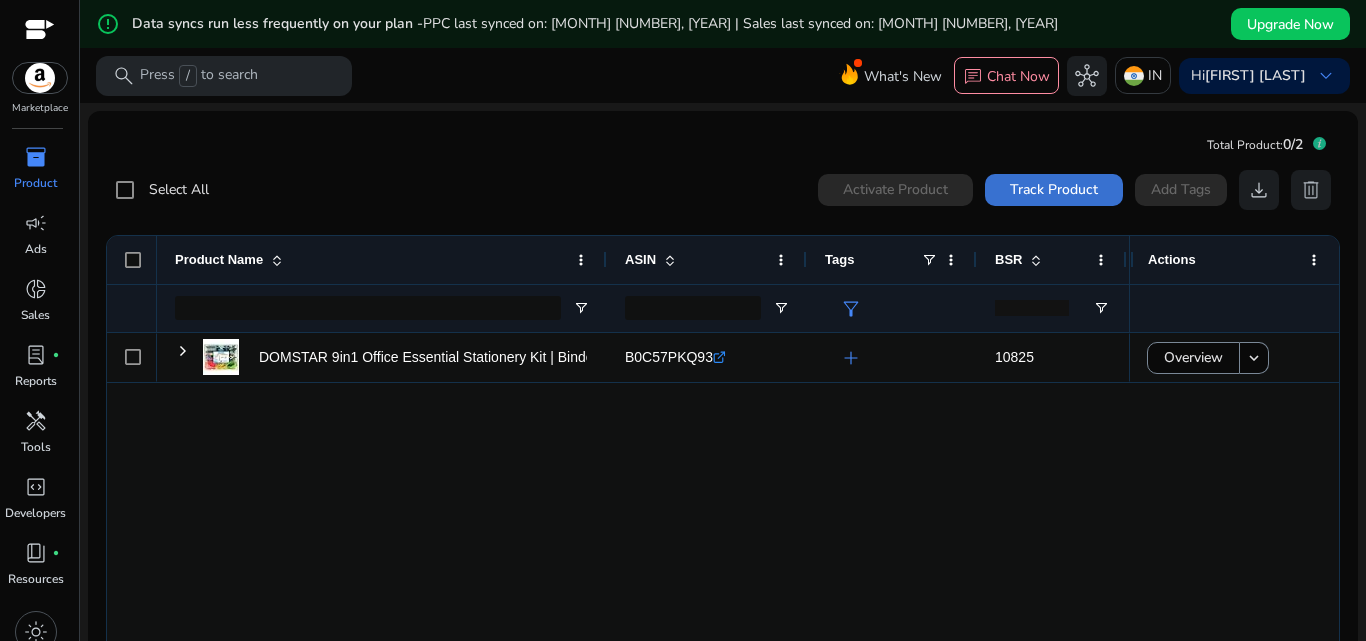 click on "Track Product" 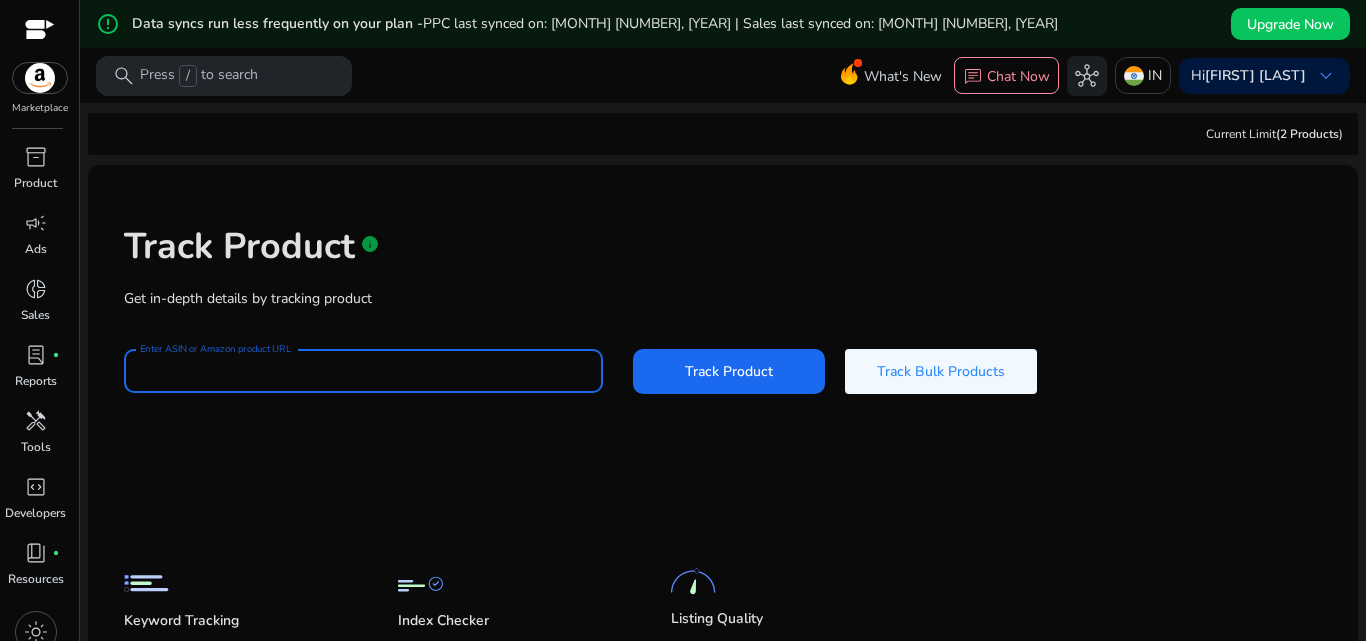 click on "Enter ASIN or Amazon product URL" at bounding box center (363, 371) 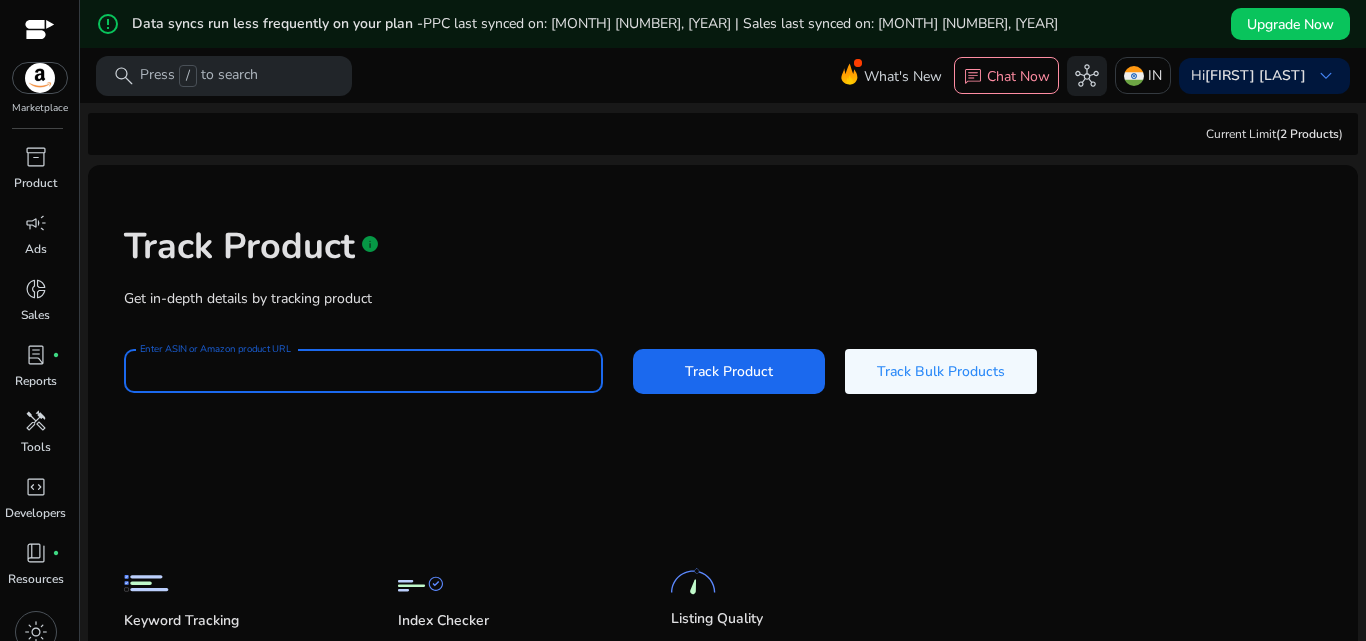 paste on "**********" 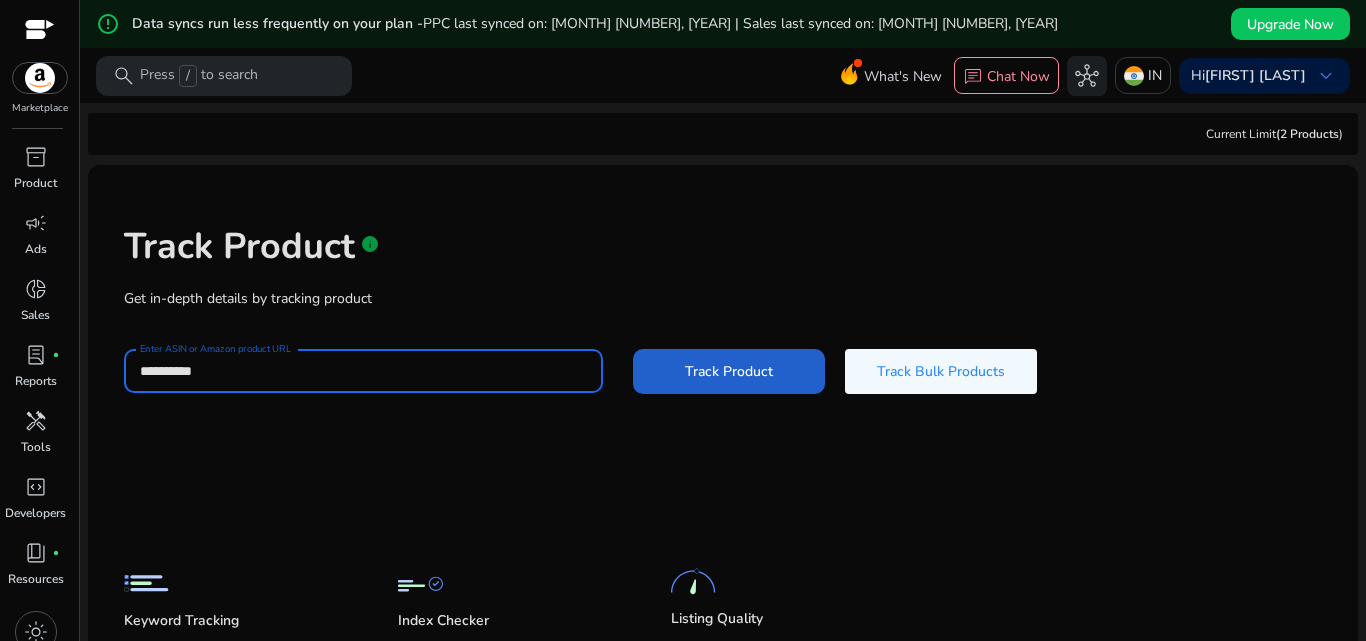 type on "**********" 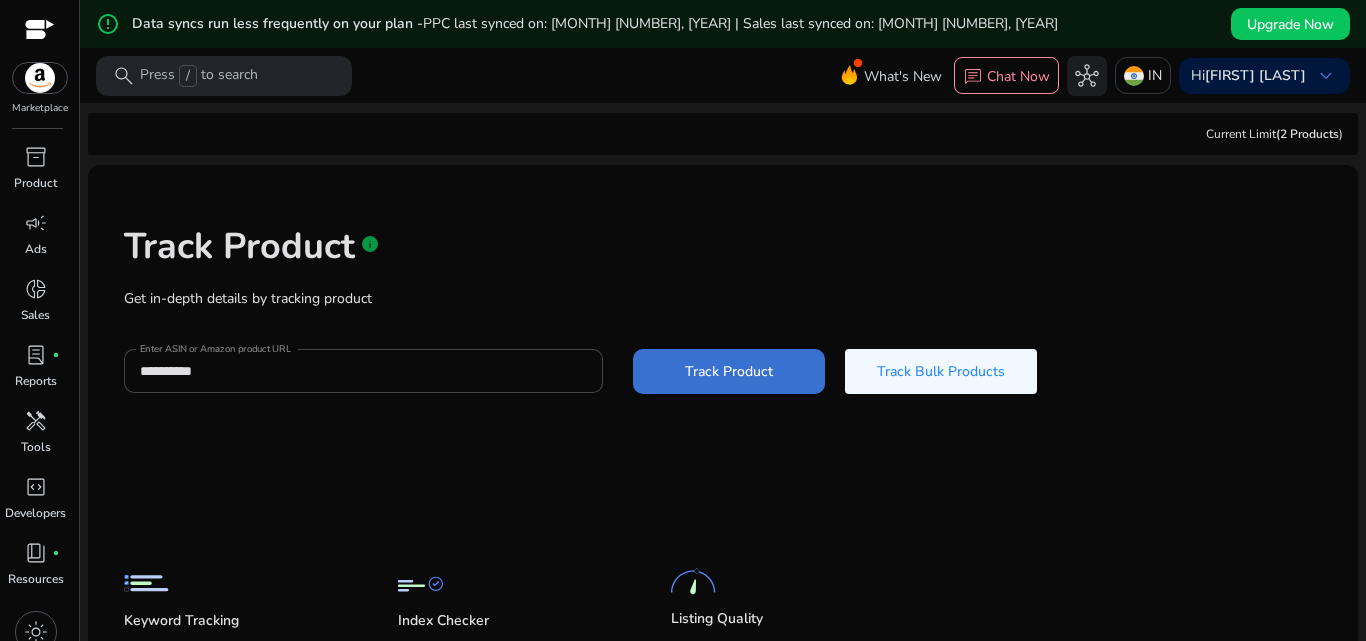 click 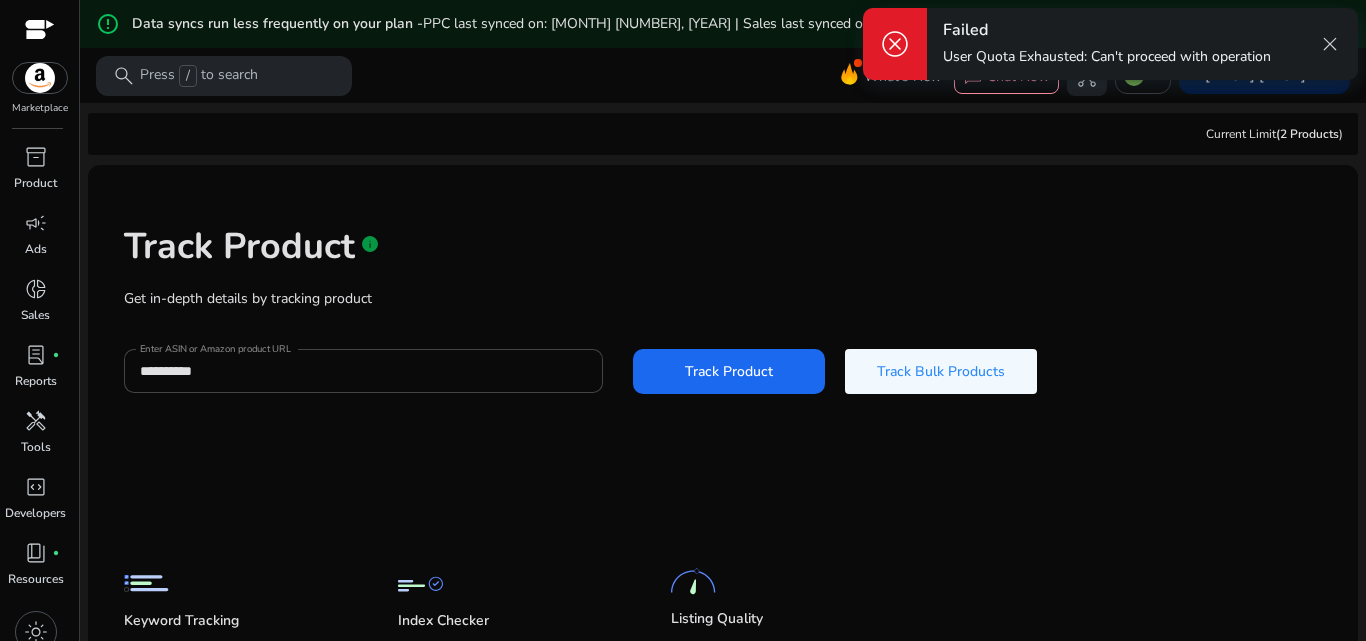 click on "Keyword Tracking  Start tracking keywords and check product ranking and position  Index Checker  Evaluate the effectiveness of your backend keywords  Listing Quality  Evaluate your current listing quality and get recommendations on how to improve your score" 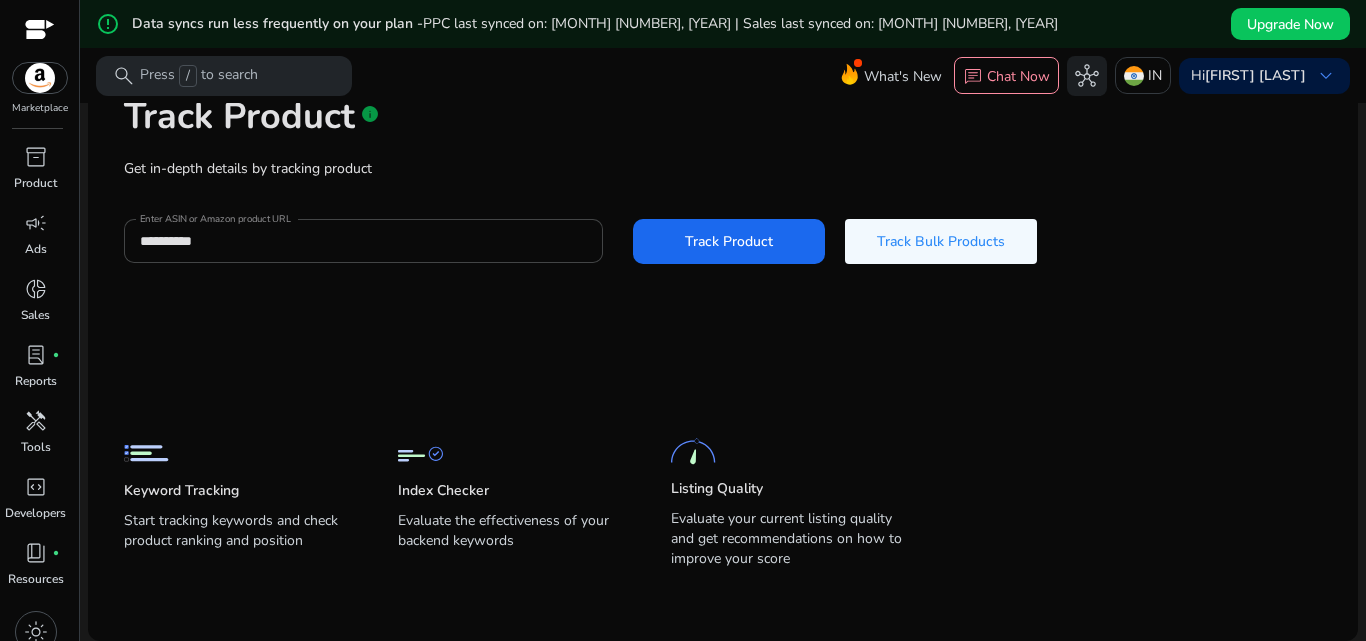 scroll, scrollTop: 0, scrollLeft: 0, axis: both 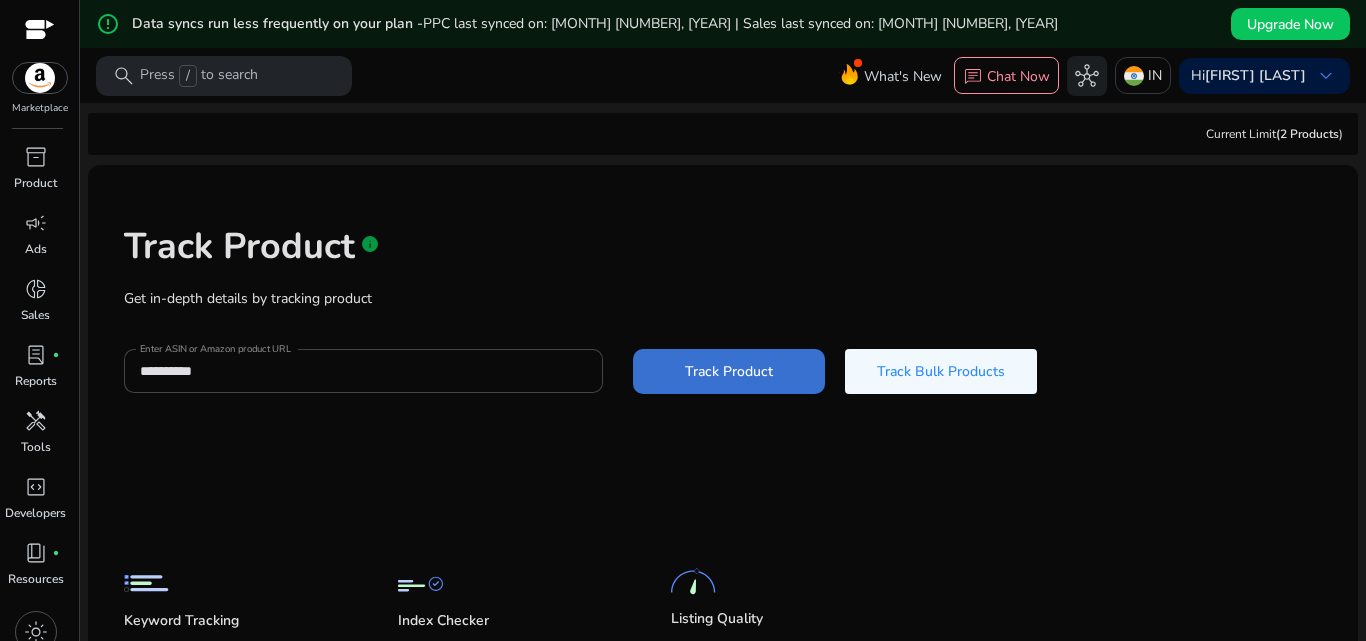 click on "Track Product" 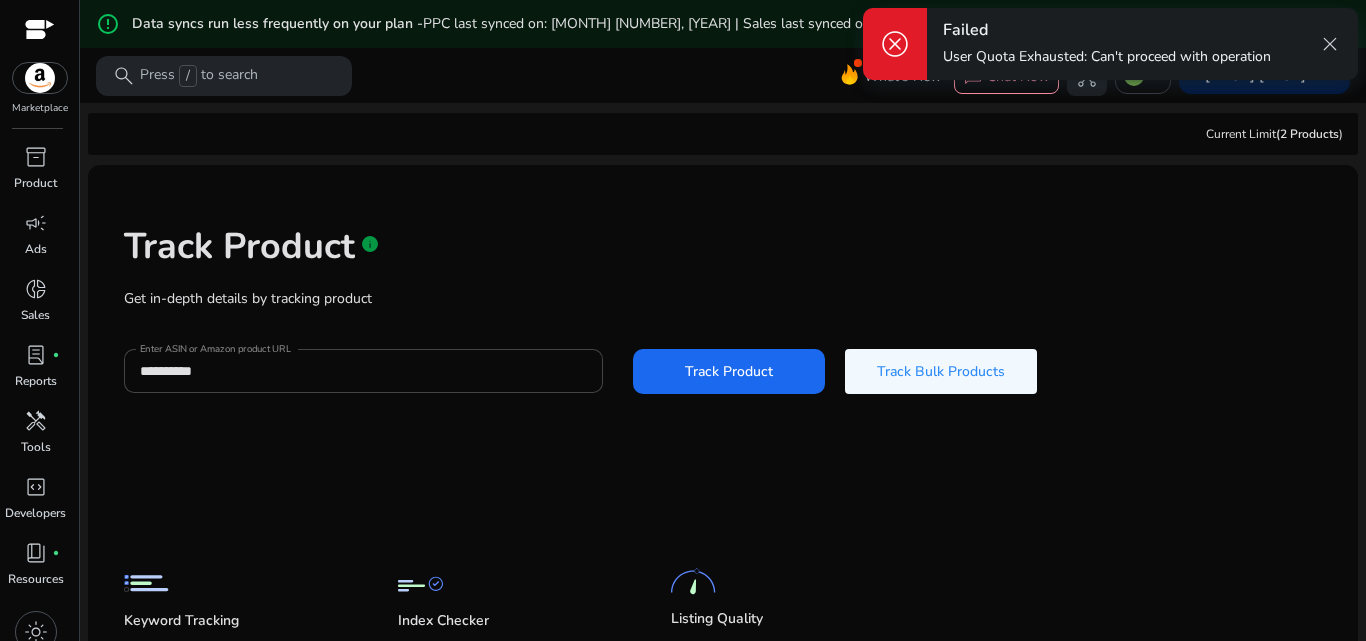click on "close" at bounding box center [1330, 44] 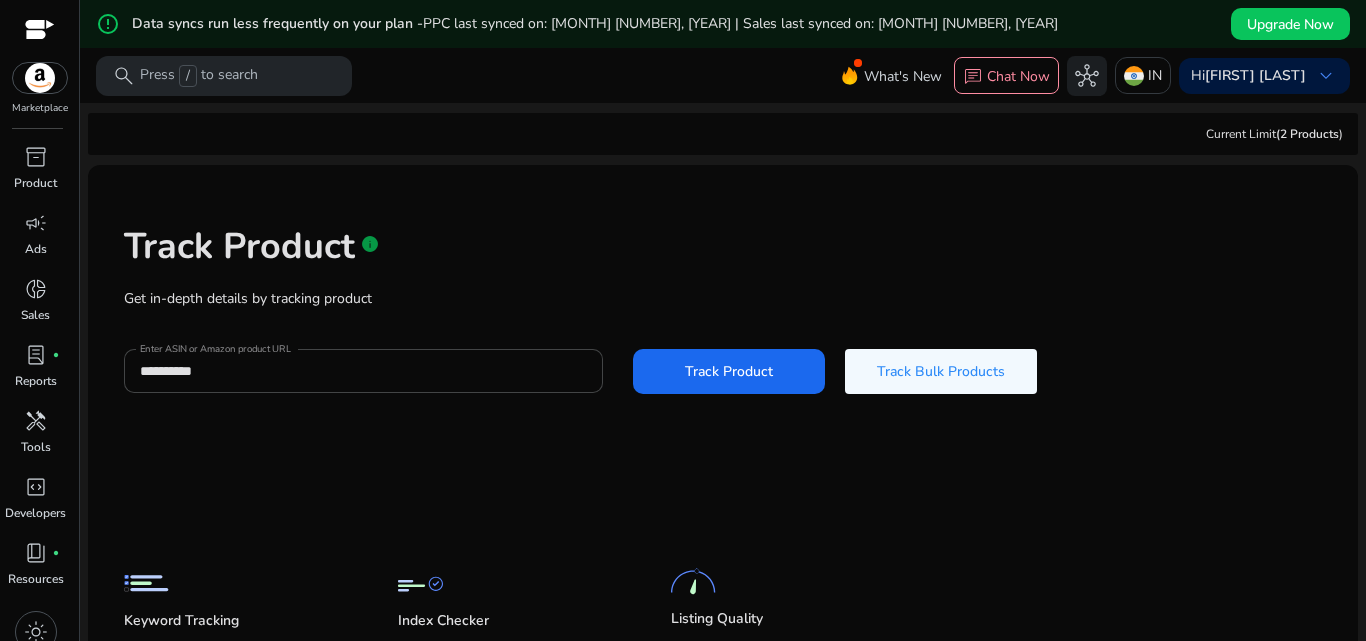 scroll, scrollTop: 130, scrollLeft: 0, axis: vertical 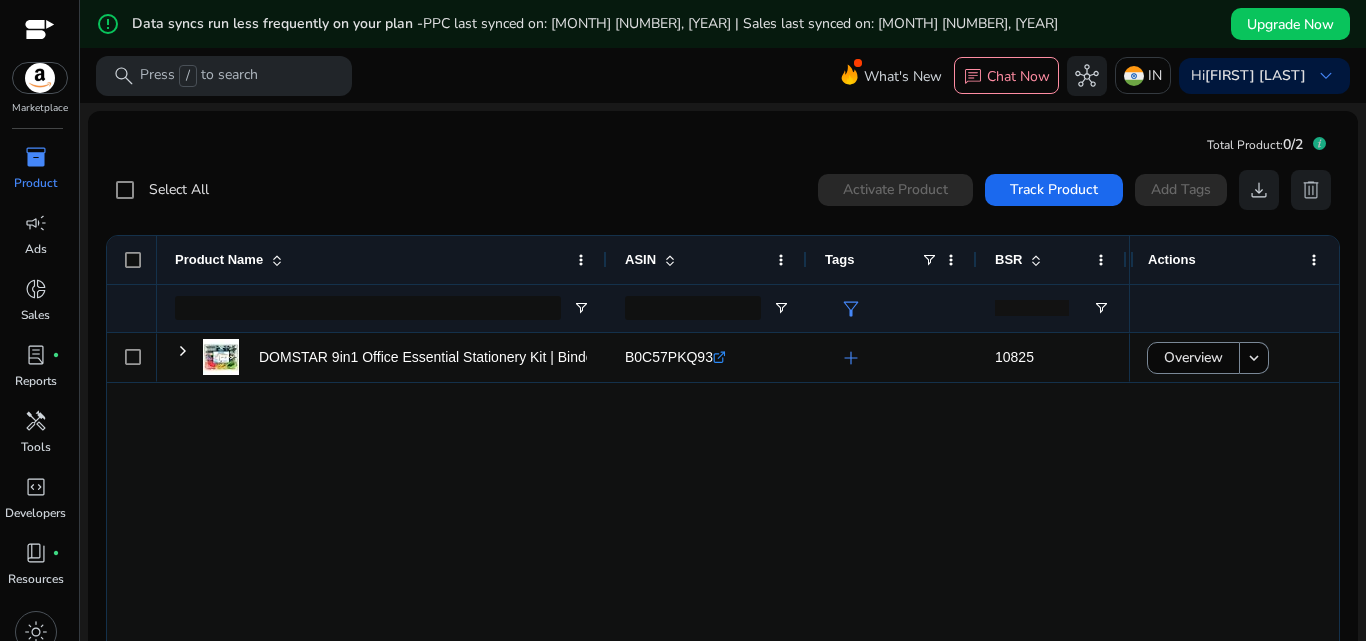 click on "DOMSTAR 9in1 Office Essential Stationery Kit | Binder Clip, Paper...
B0C57PKQ93  .st0{fill:#2c8af8}  add  10825 Moderate - High  69.69" 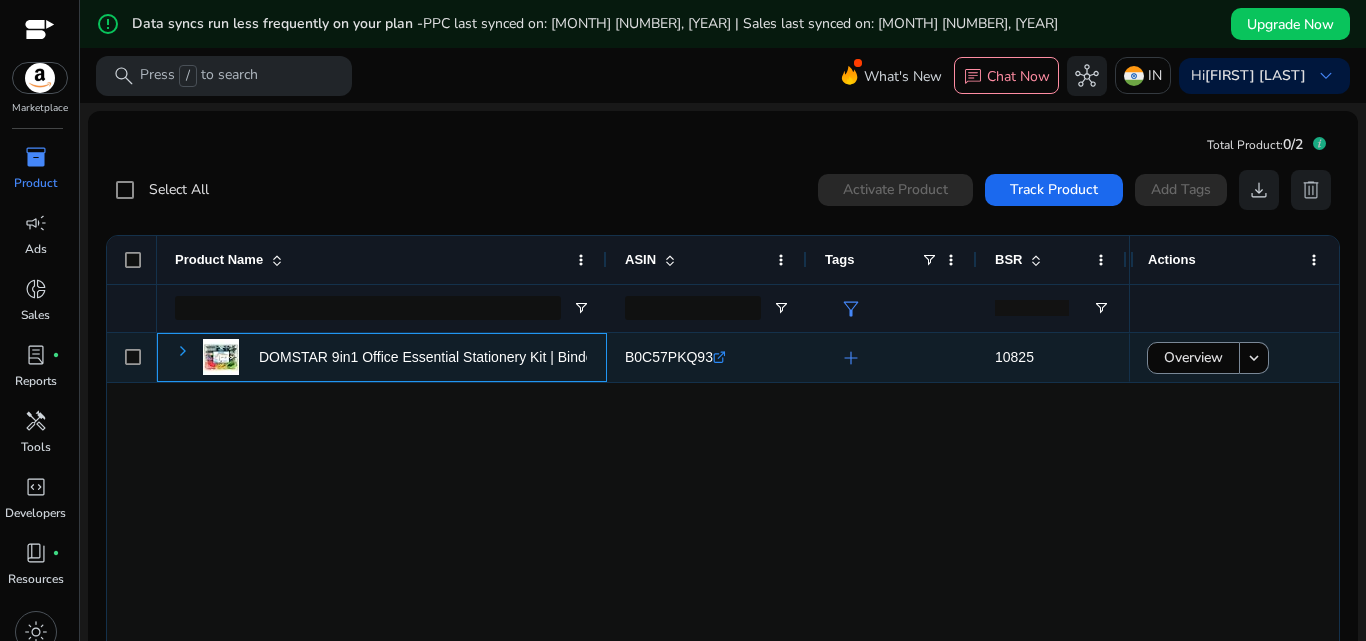 click 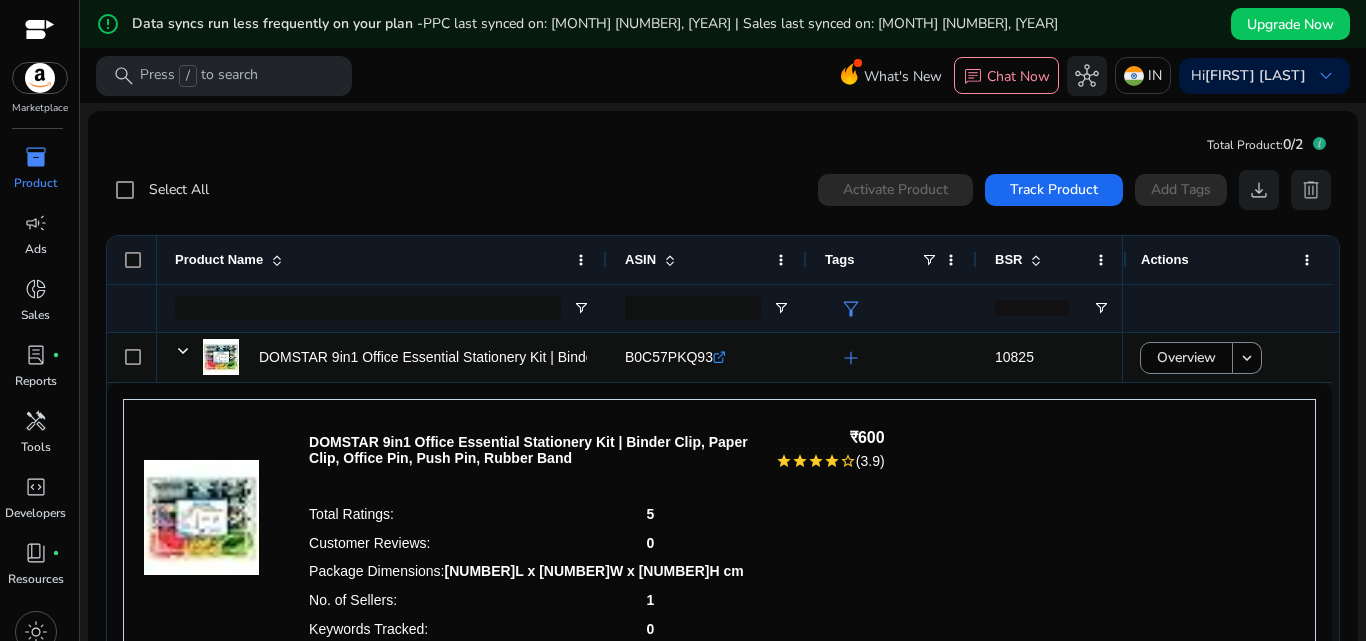 scroll, scrollTop: 83, scrollLeft: 0, axis: vertical 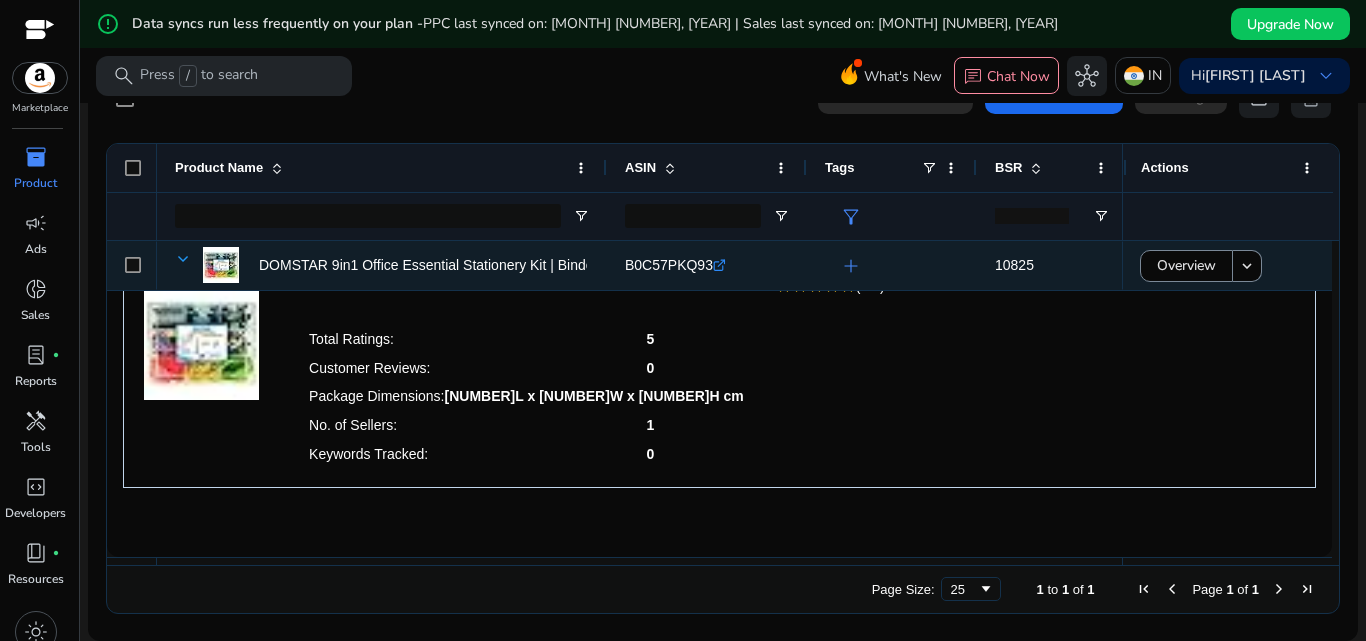 click 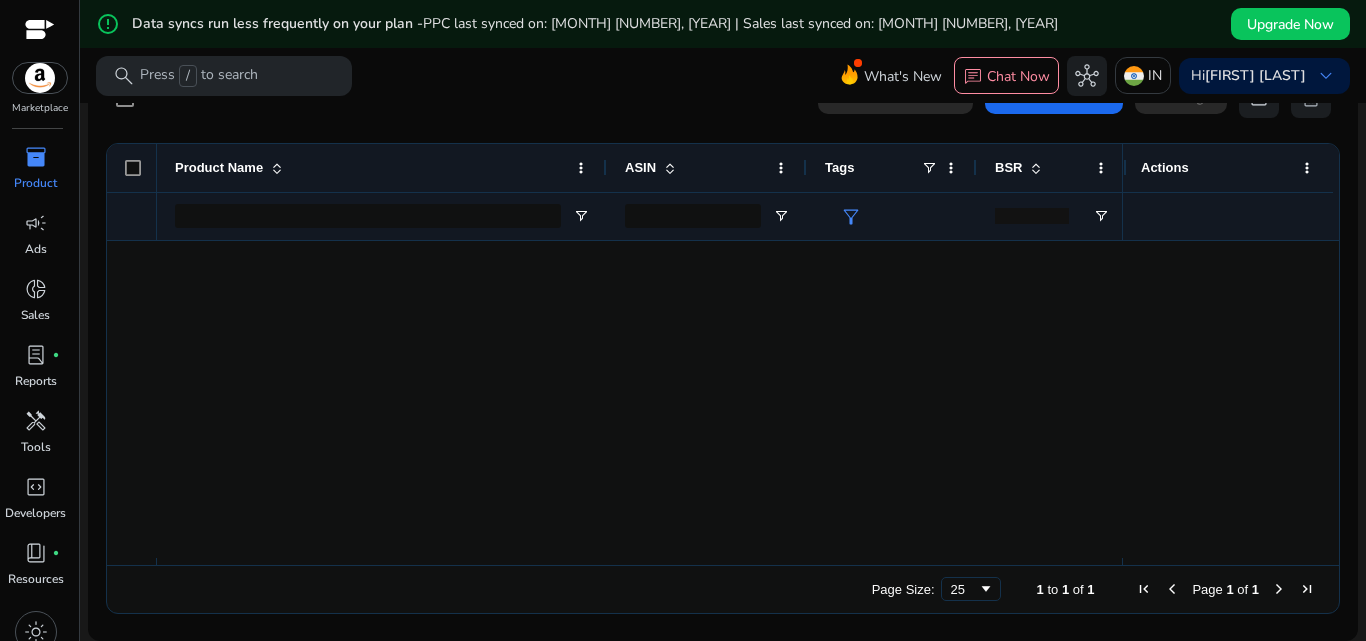 scroll, scrollTop: 0, scrollLeft: 0, axis: both 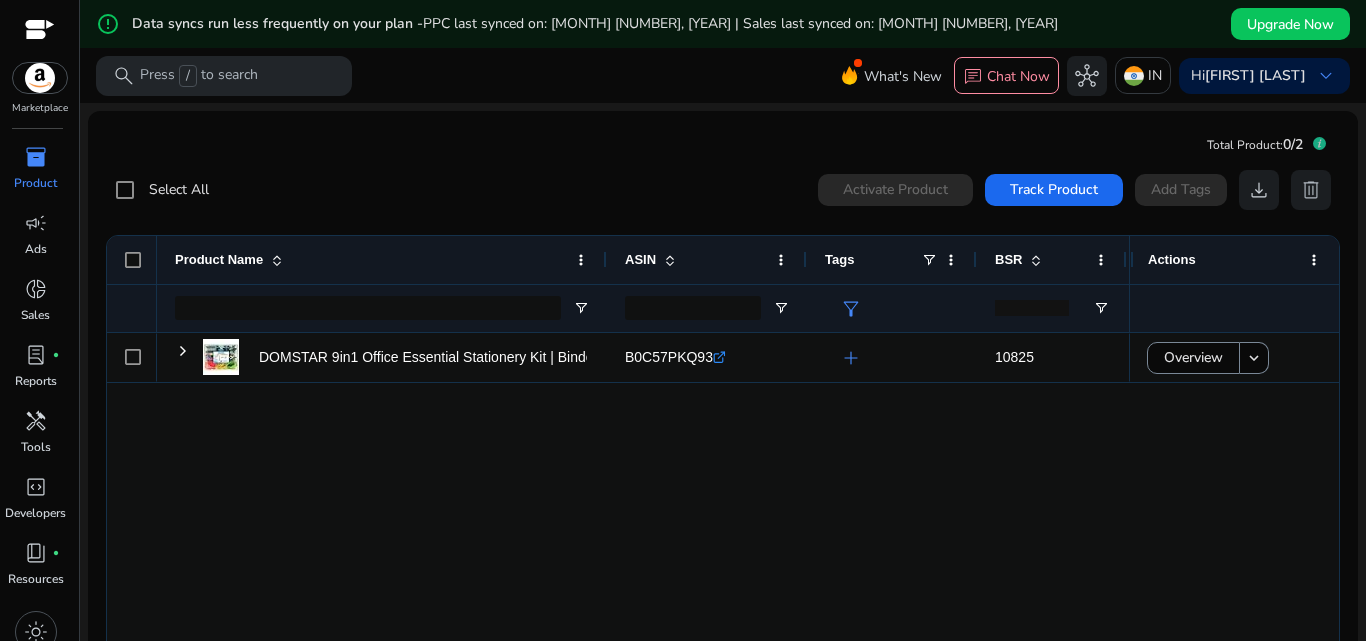 click on "DOMSTAR 9in1 Office Essential Stationery Kit | Binder Clip, Paper...
B0C57PKQ93  .st0{fill:#2c8af8}  add  10825 Moderate - High  69.69" 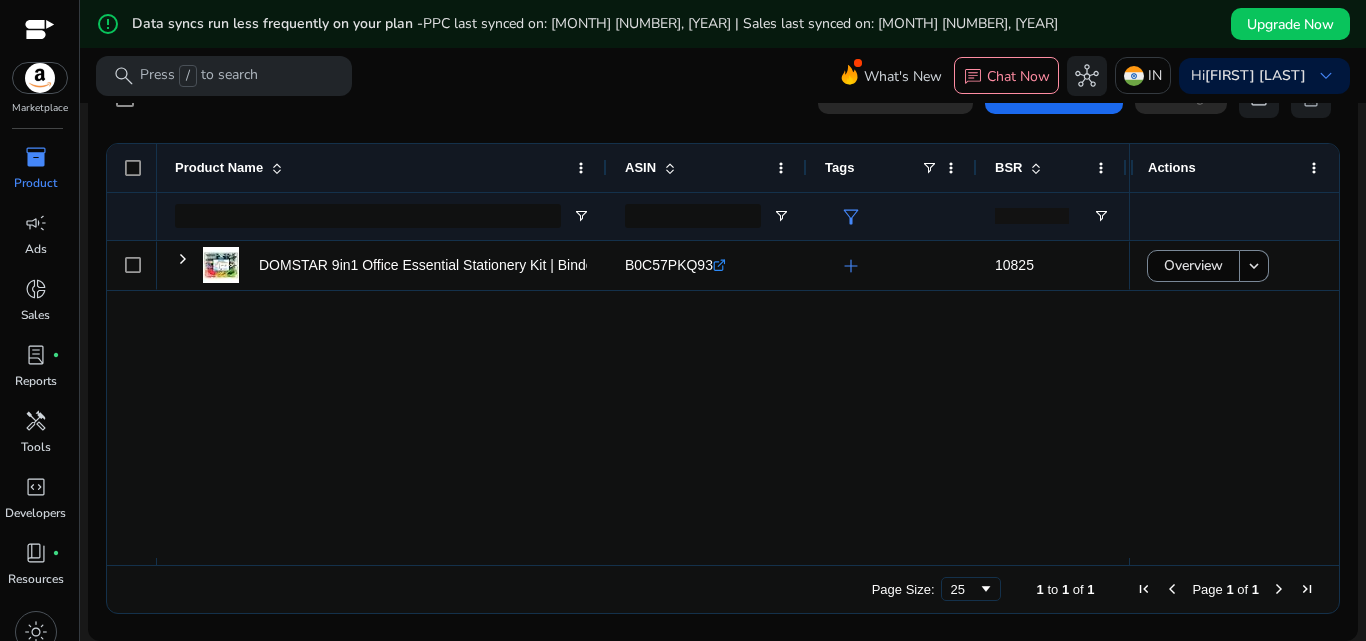 scroll, scrollTop: 0, scrollLeft: 0, axis: both 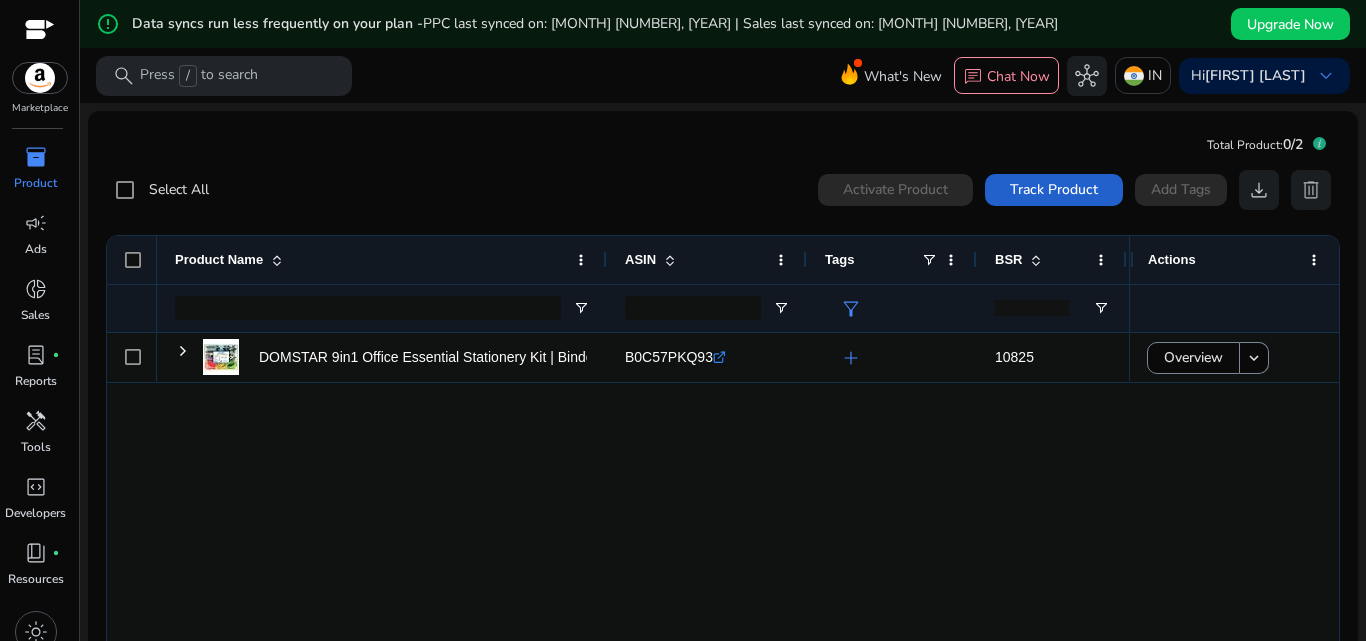 click 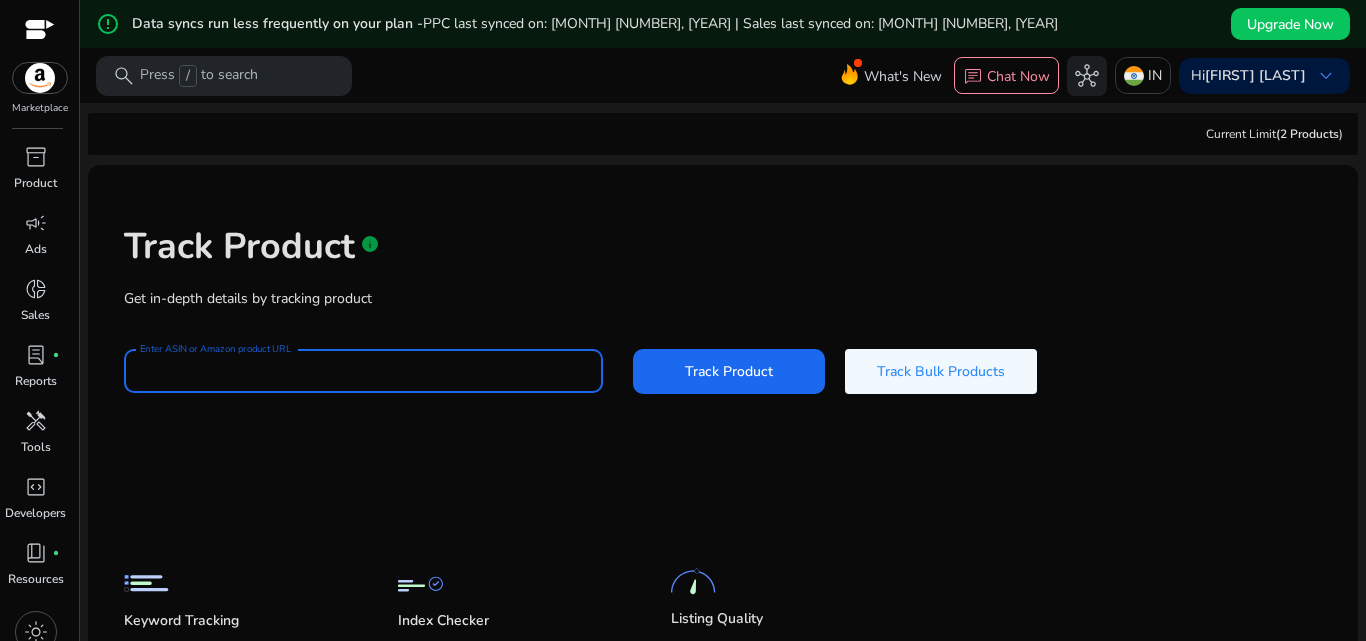 click on "Enter ASIN or Amazon product URL" at bounding box center (363, 371) 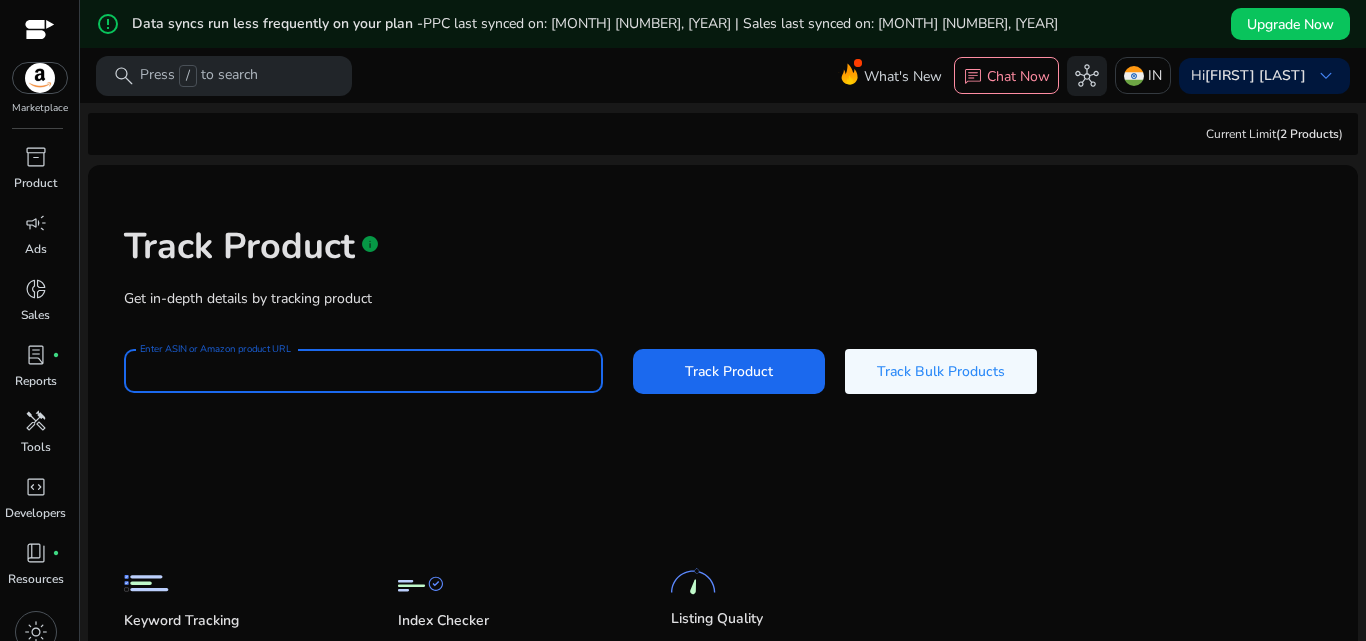 paste on "**********" 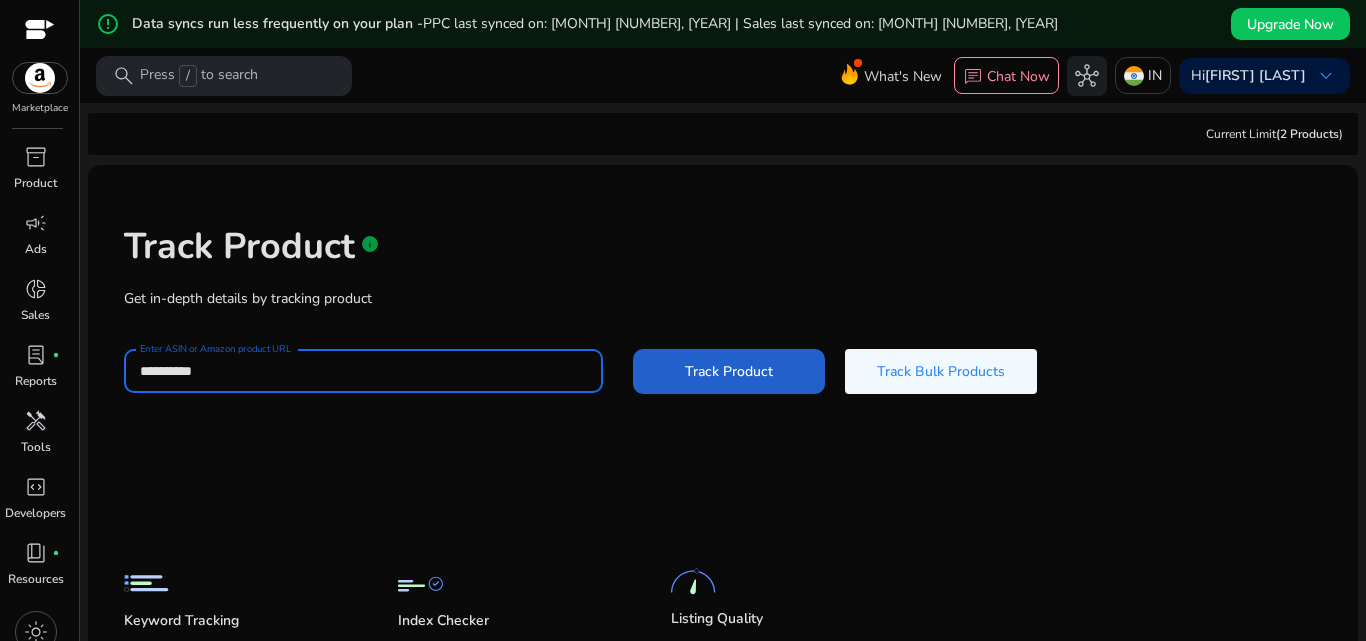 type on "**********" 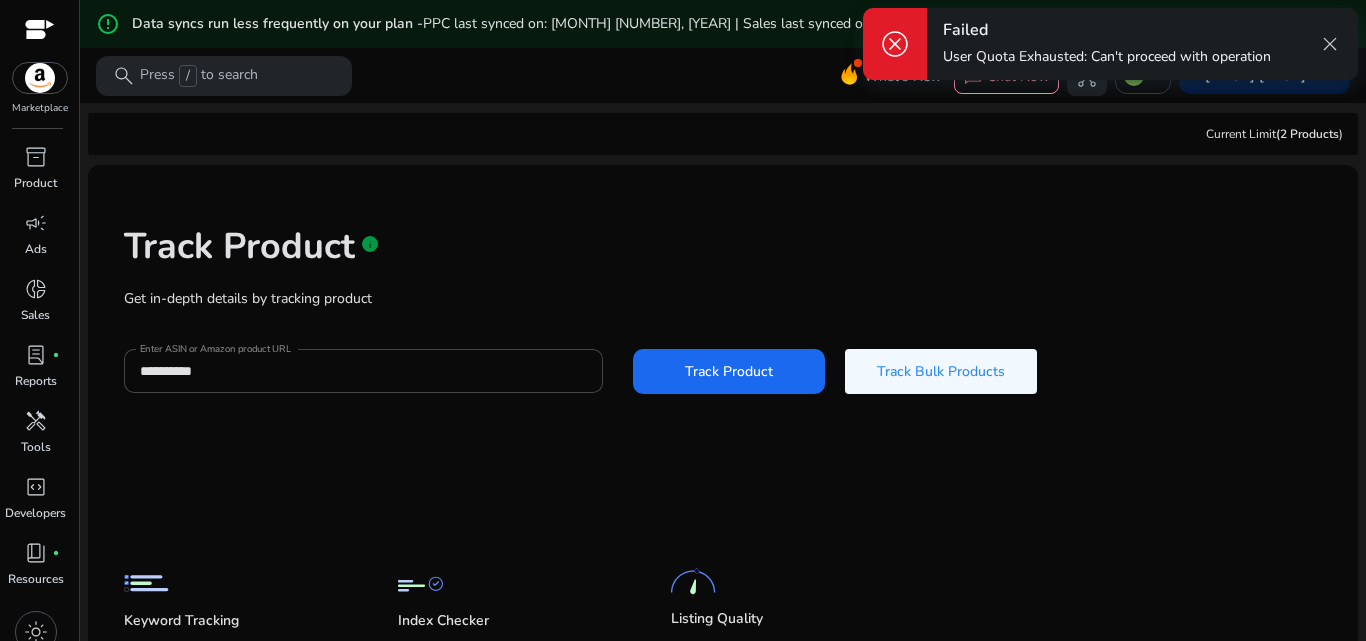 click on "close" at bounding box center (1330, 44) 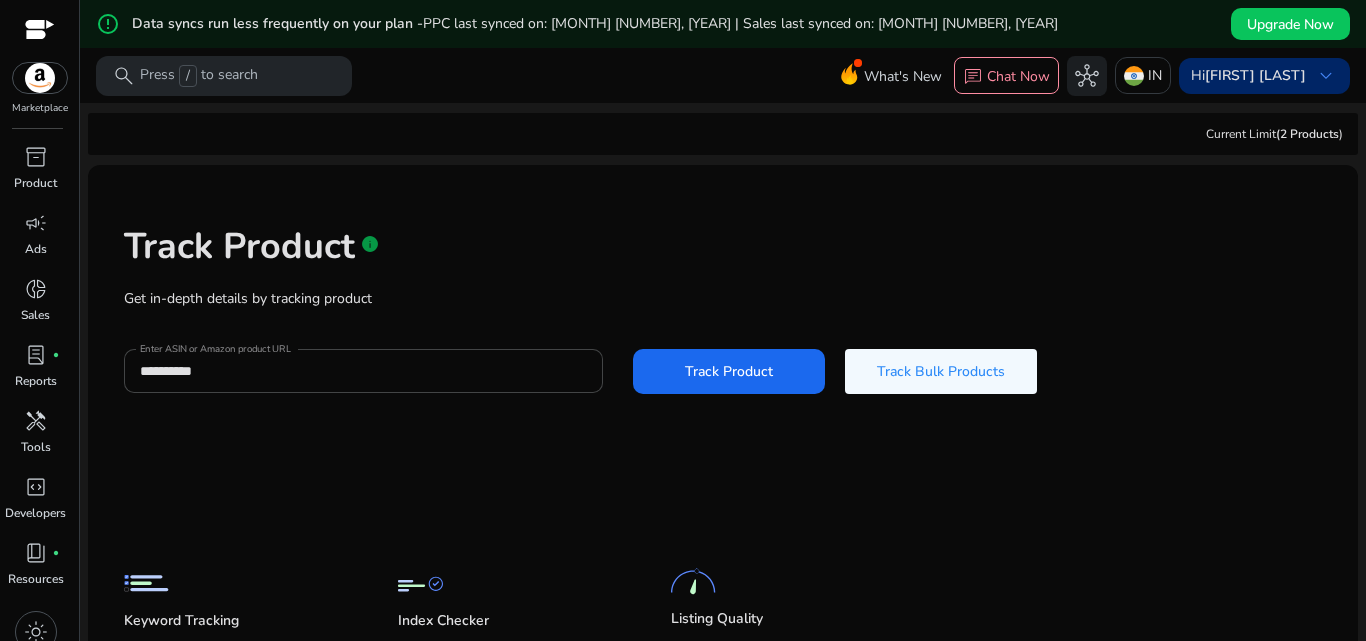 click on "keyboard_arrow_down" at bounding box center [1326, 76] 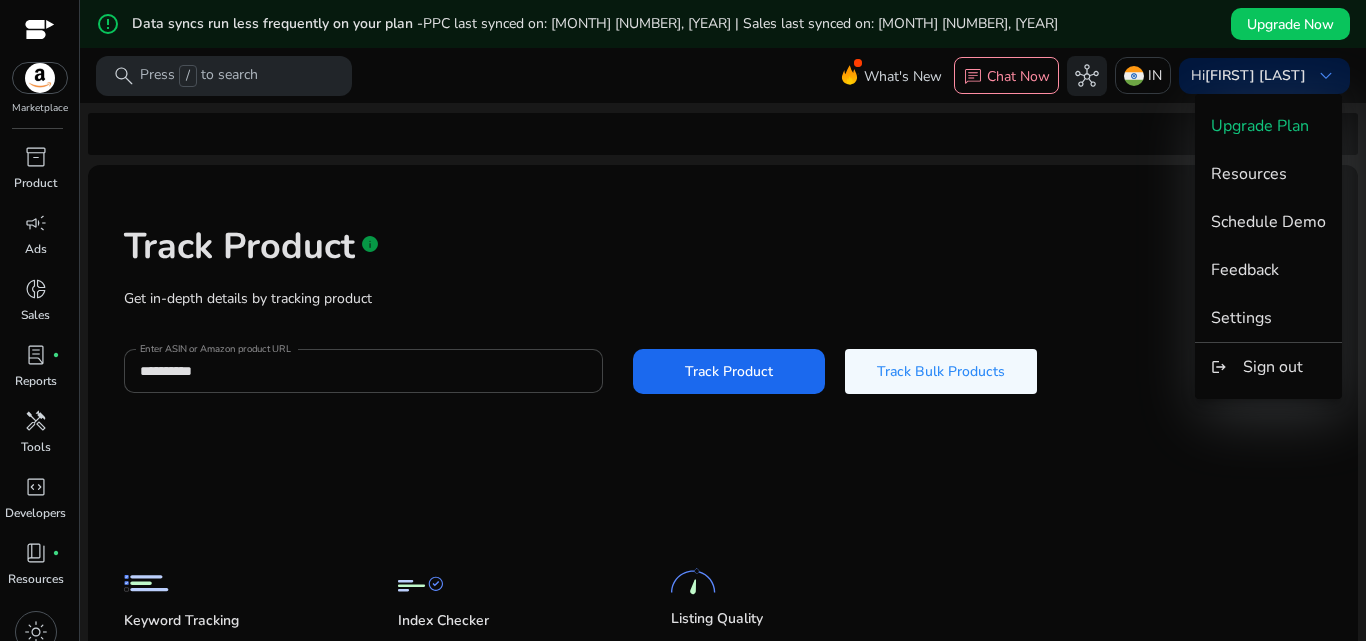 click at bounding box center (683, 320) 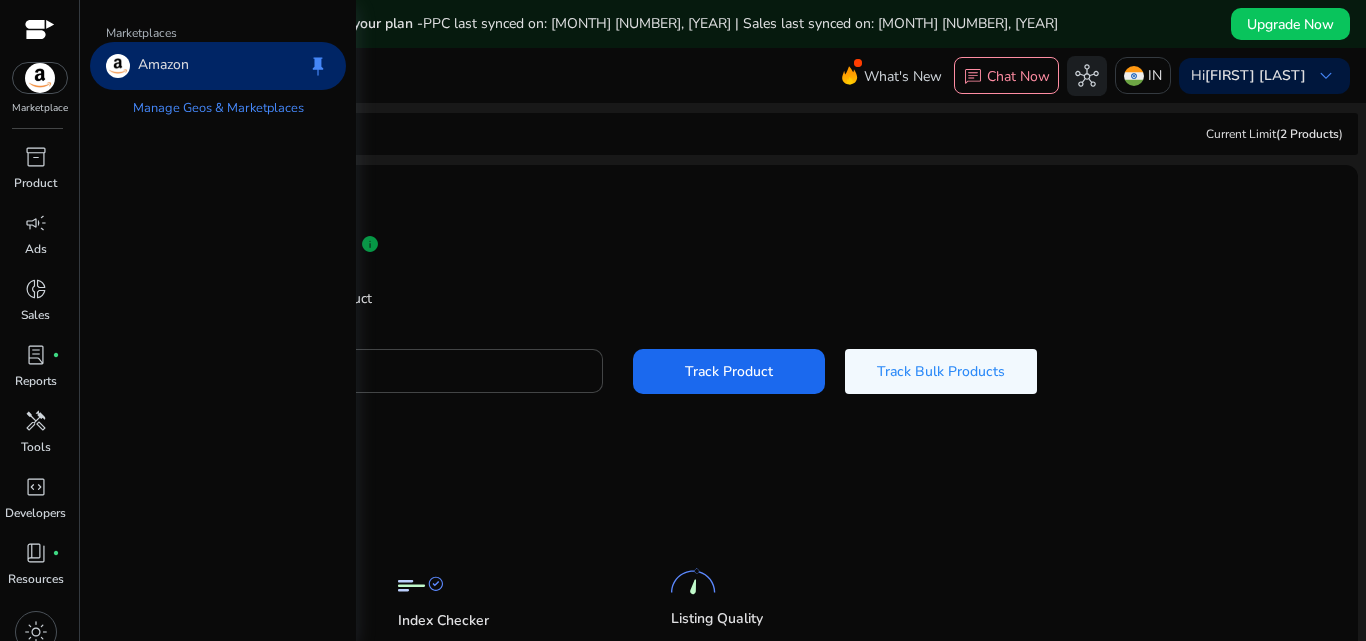 click at bounding box center (40, 78) 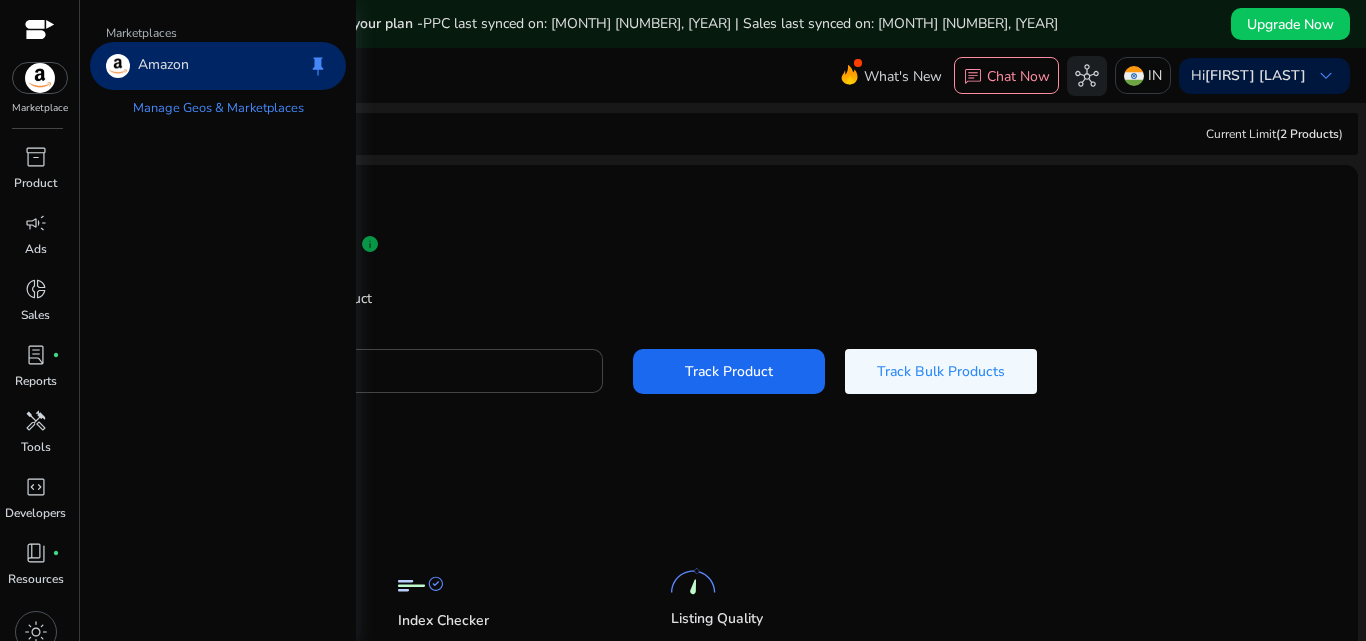 click on "Amazon" at bounding box center (163, 66) 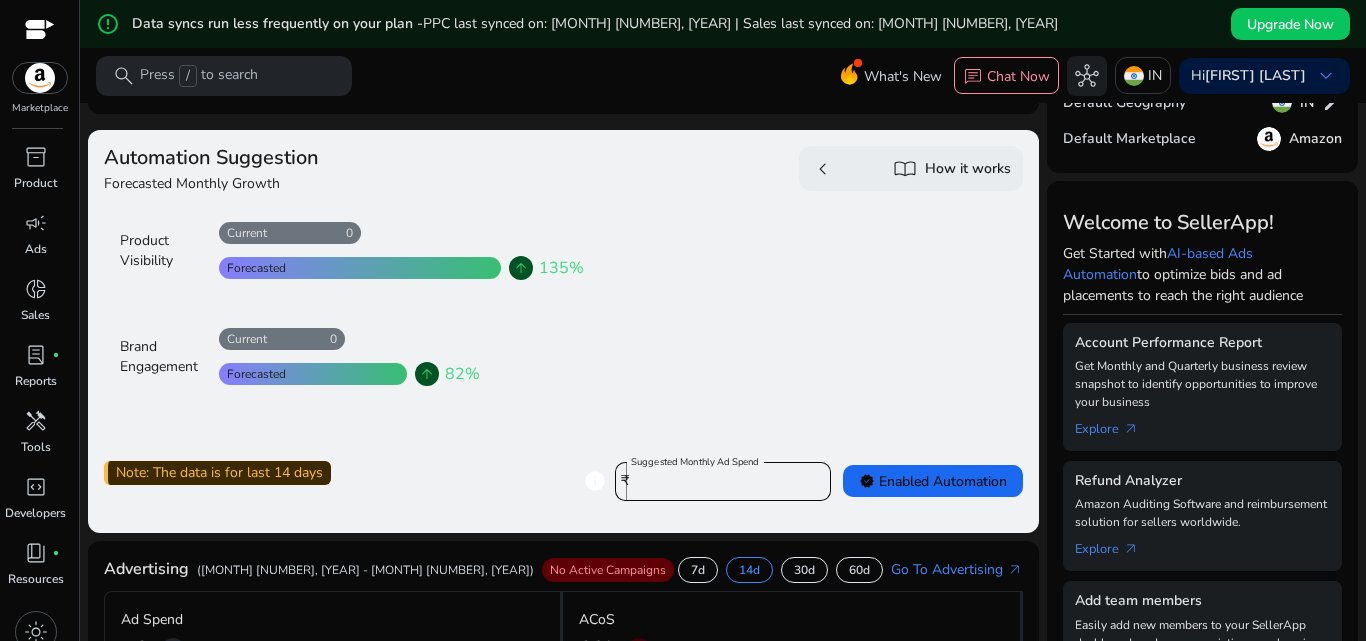 scroll, scrollTop: 0, scrollLeft: 0, axis: both 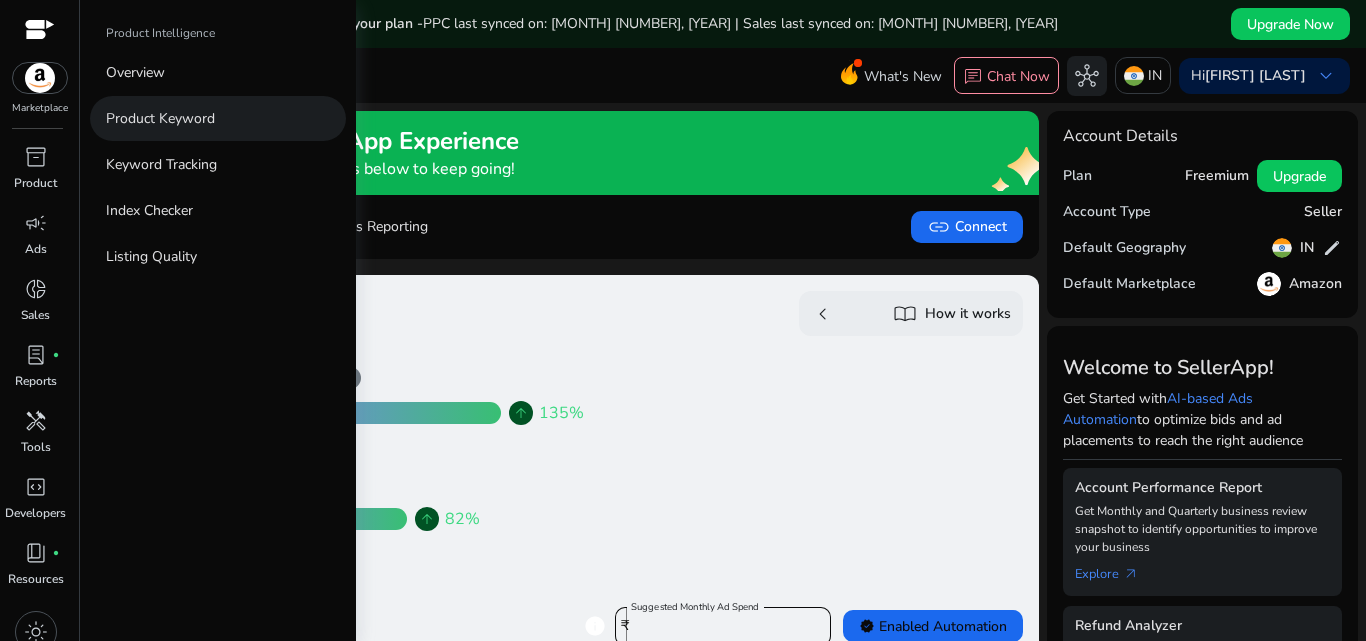 click on "Product Keyword" at bounding box center (160, 118) 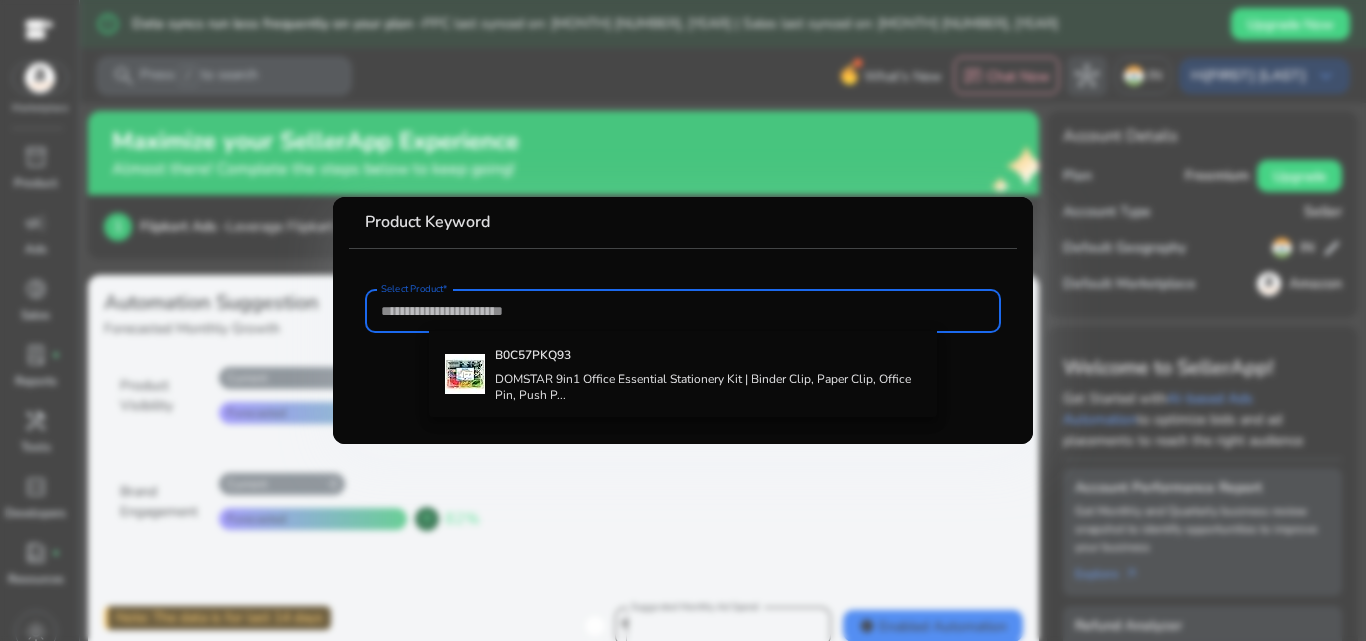 paste on "**********" 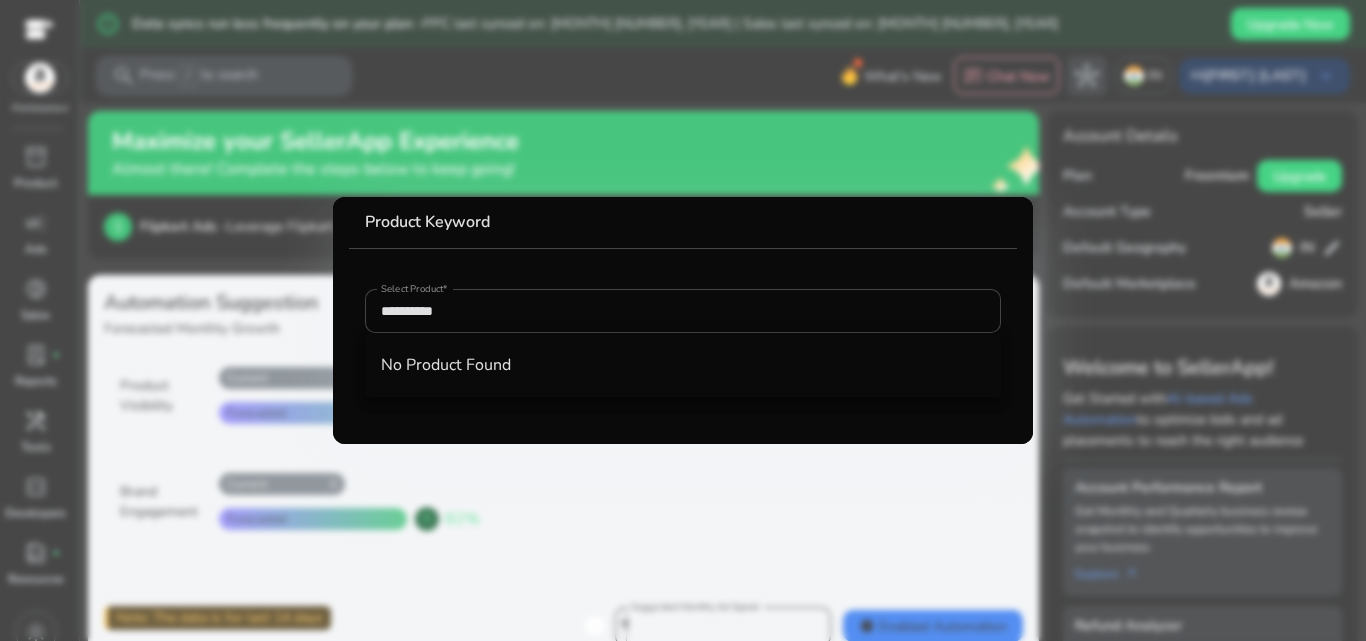 click at bounding box center (683, 320) 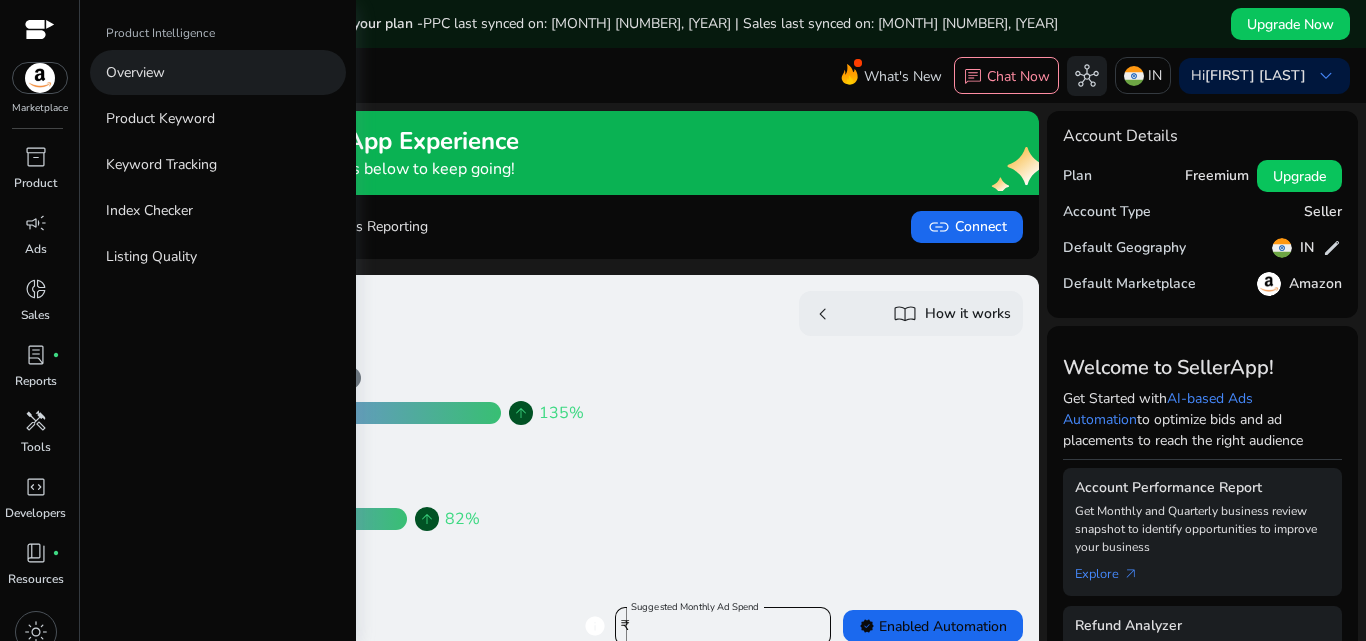 click on "Overview" at bounding box center (135, 72) 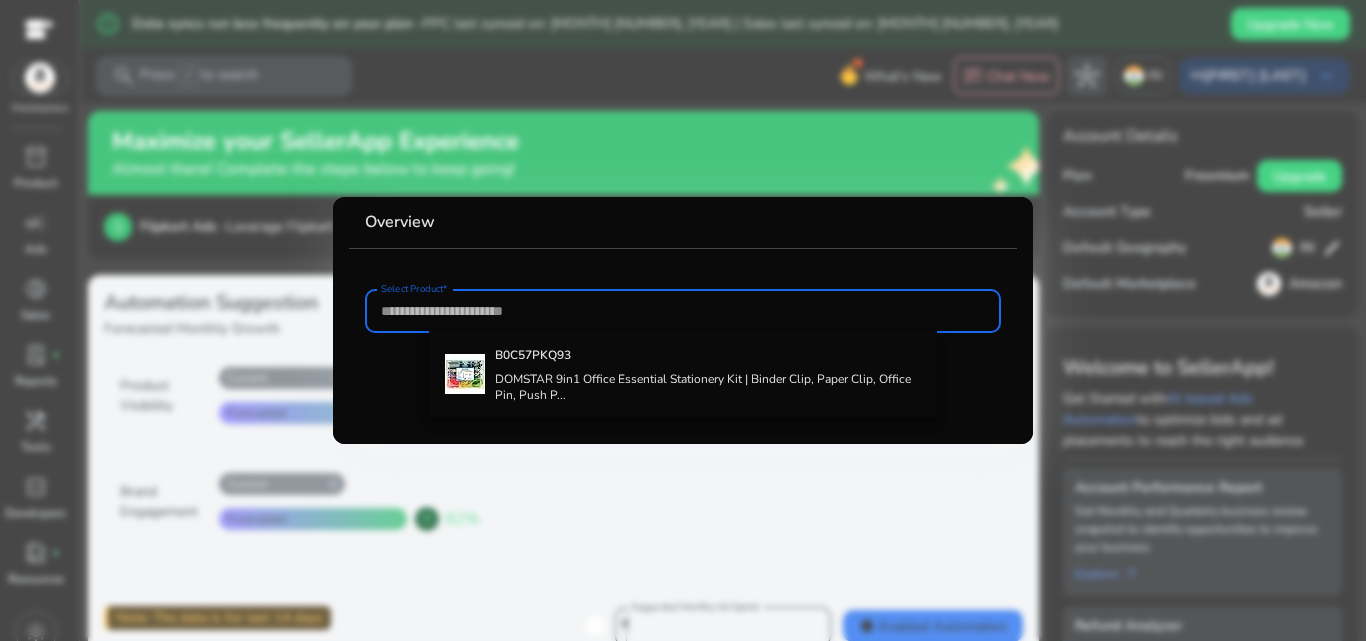 click at bounding box center [683, 320] 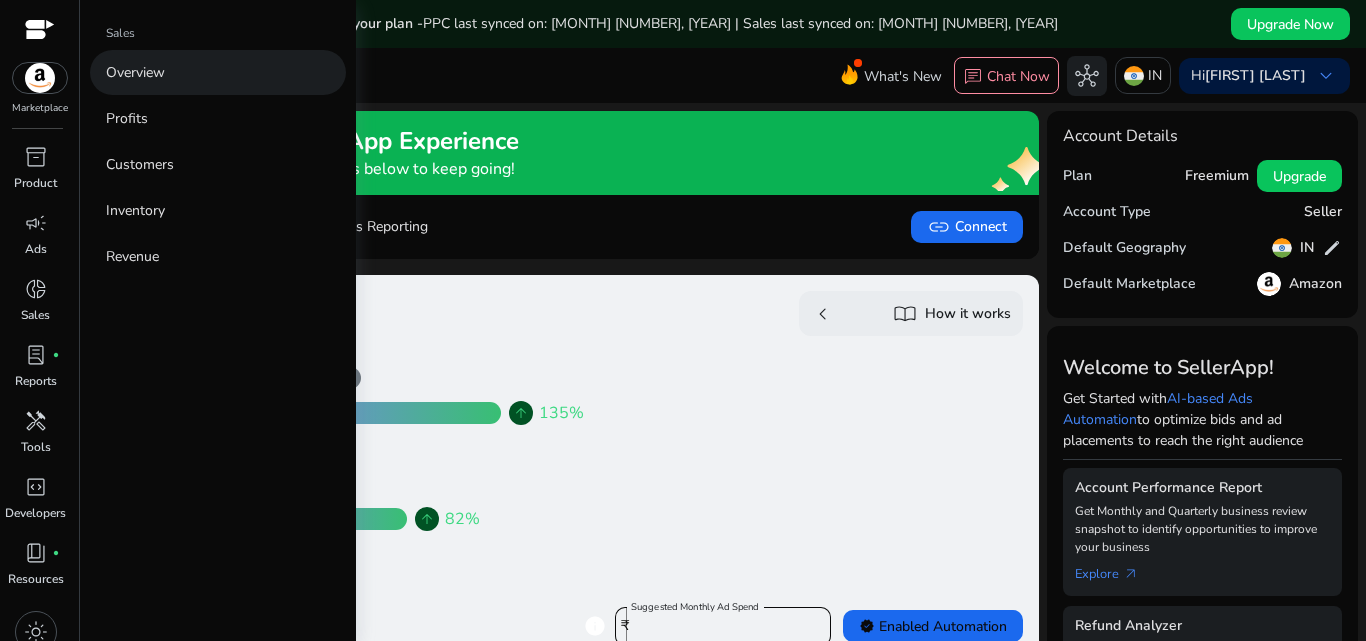 click on "Overview" at bounding box center [135, 72] 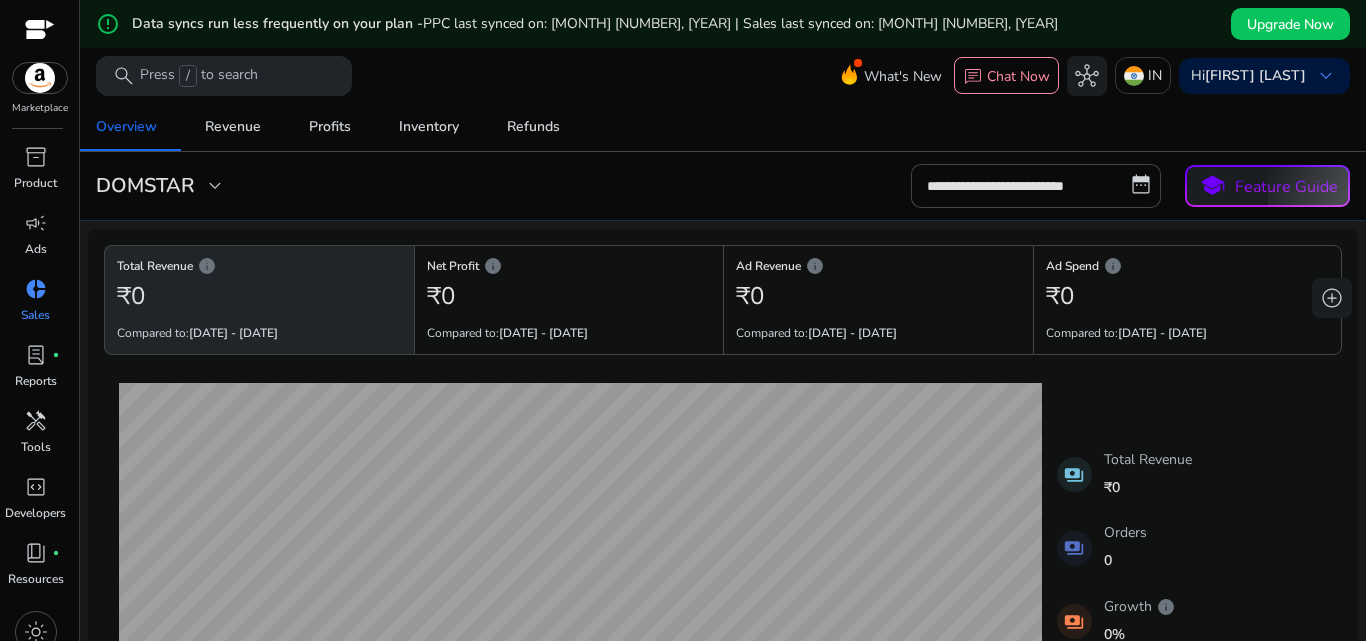 click on "PPC last synced on: [DATE] | Sales last synced on: [DATE]" at bounding box center (740, 23) 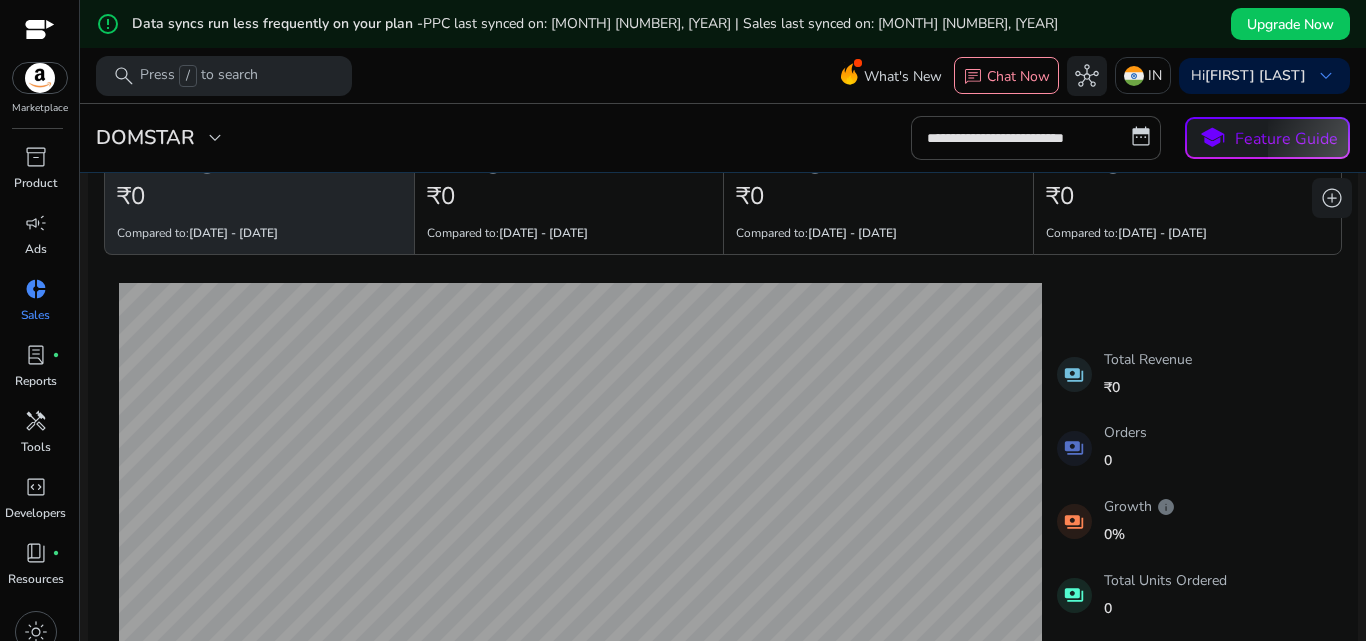 scroll, scrollTop: 0, scrollLeft: 0, axis: both 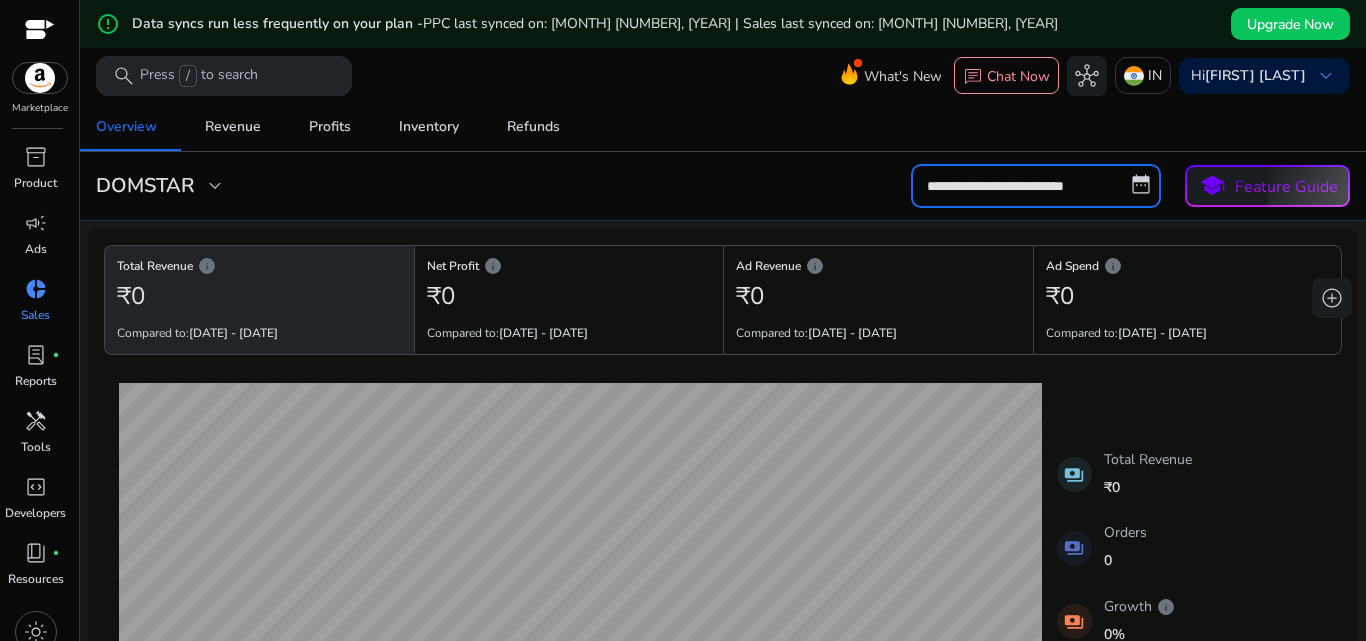 click on "**********" at bounding box center (1036, 186) 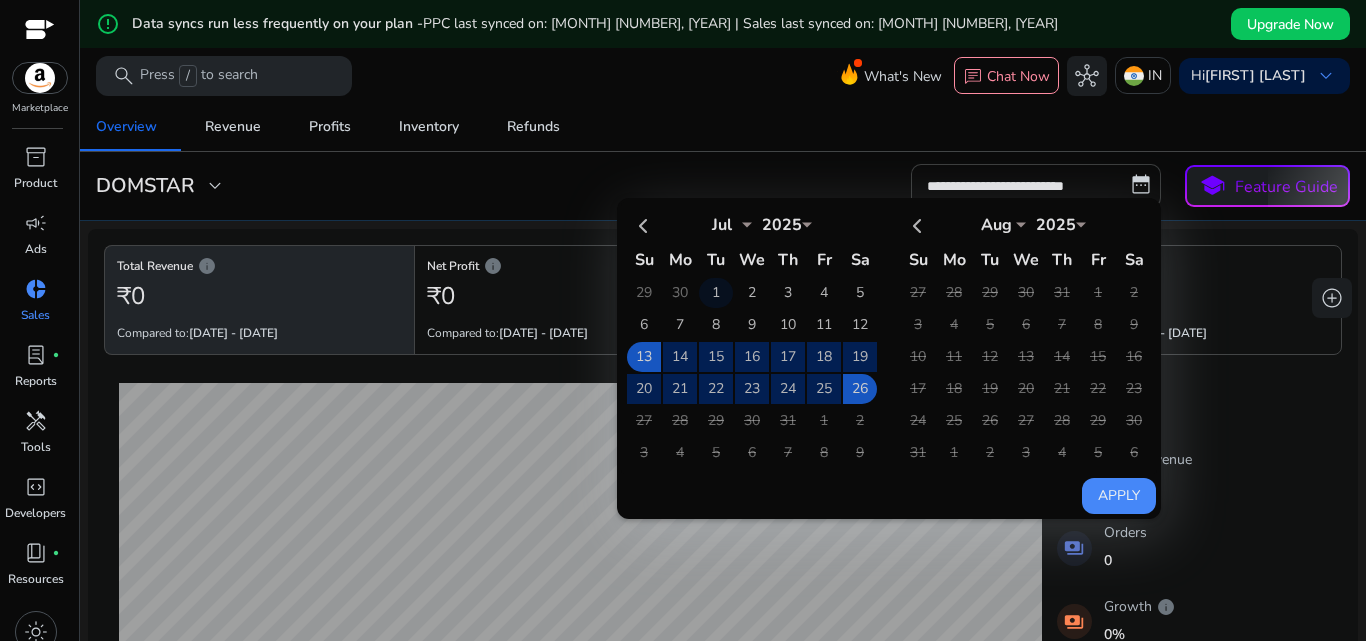 click on "1" 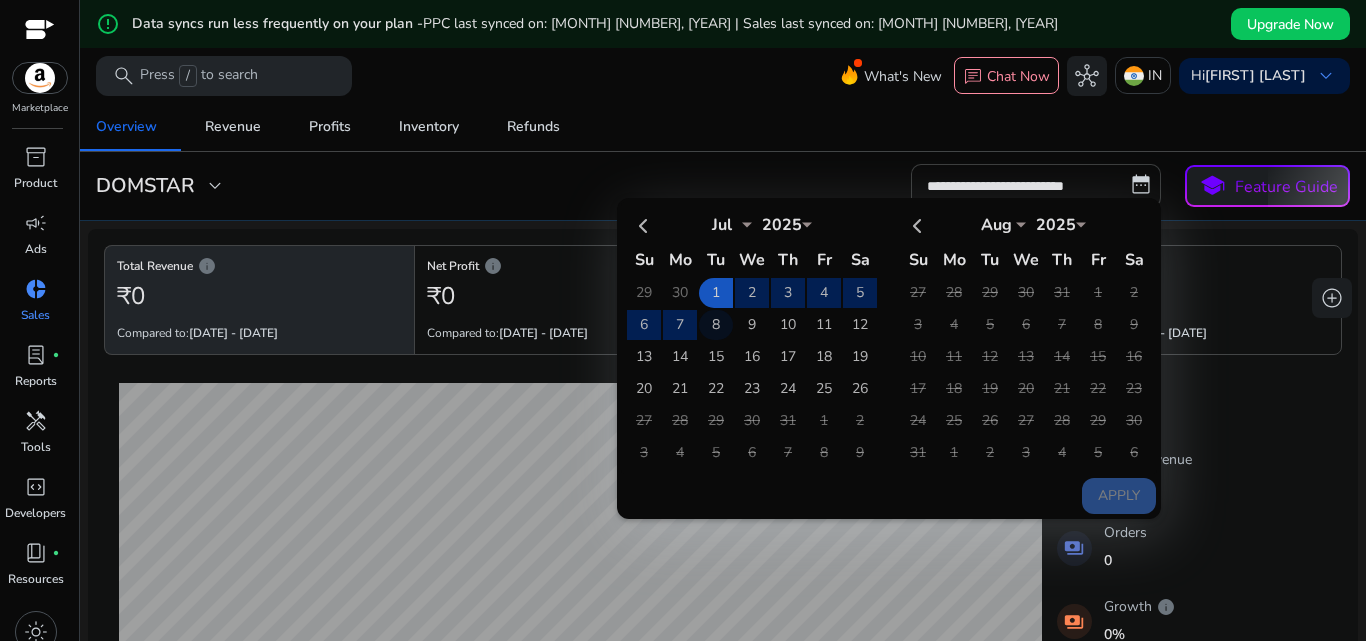 click on "8" 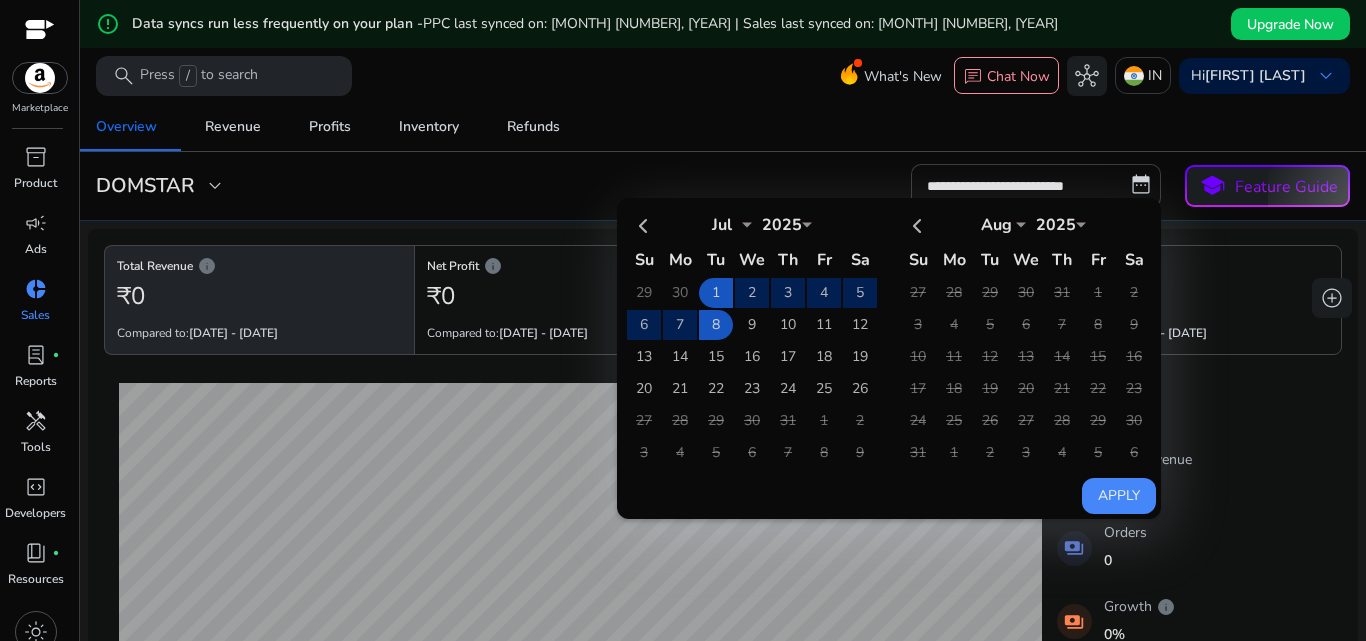 click on "Apply" 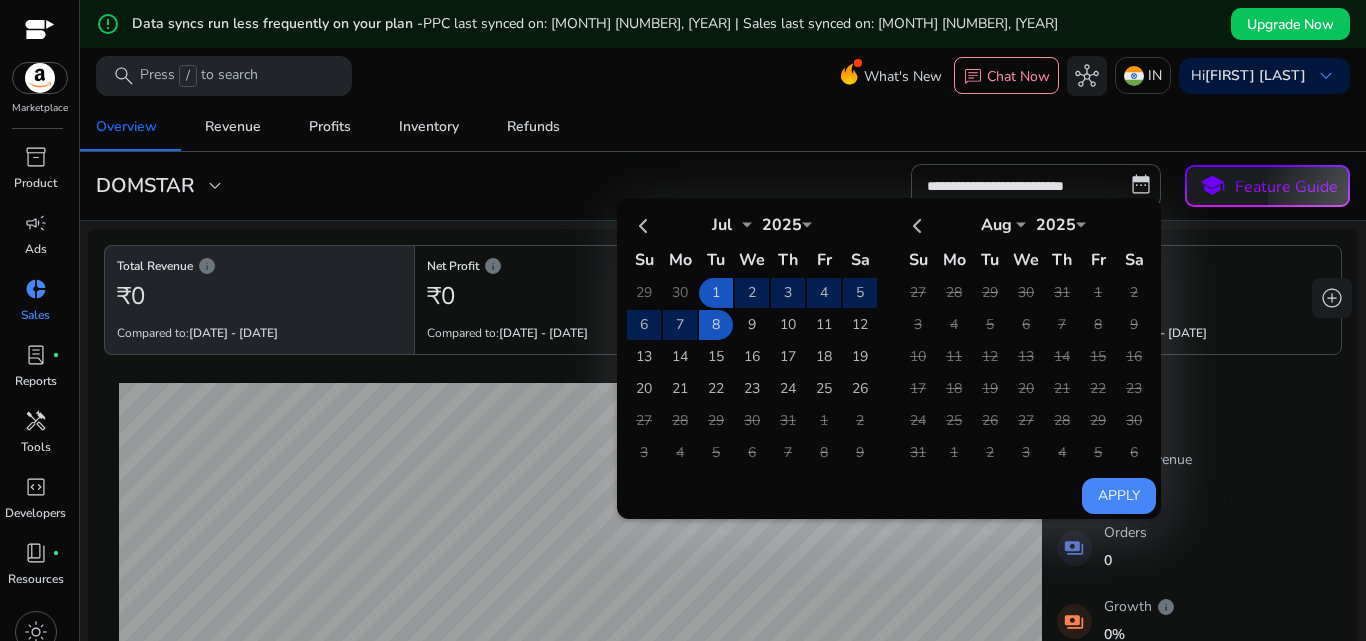 type on "**********" 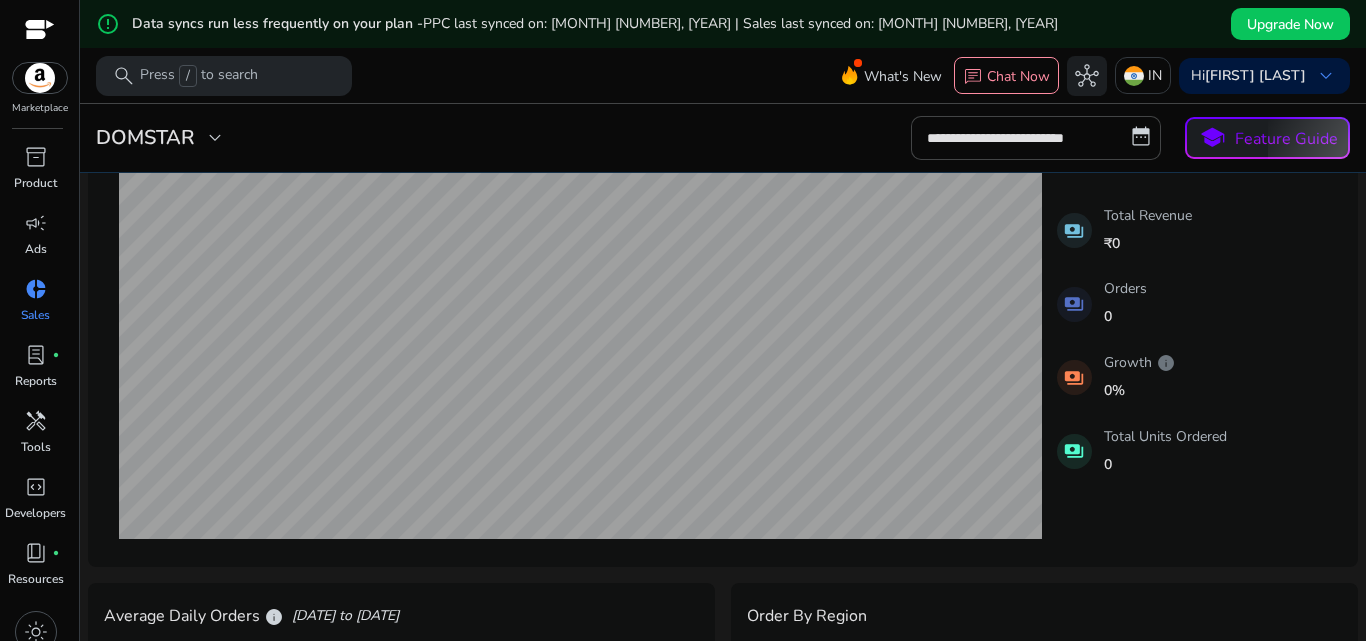 scroll, scrollTop: 0, scrollLeft: 0, axis: both 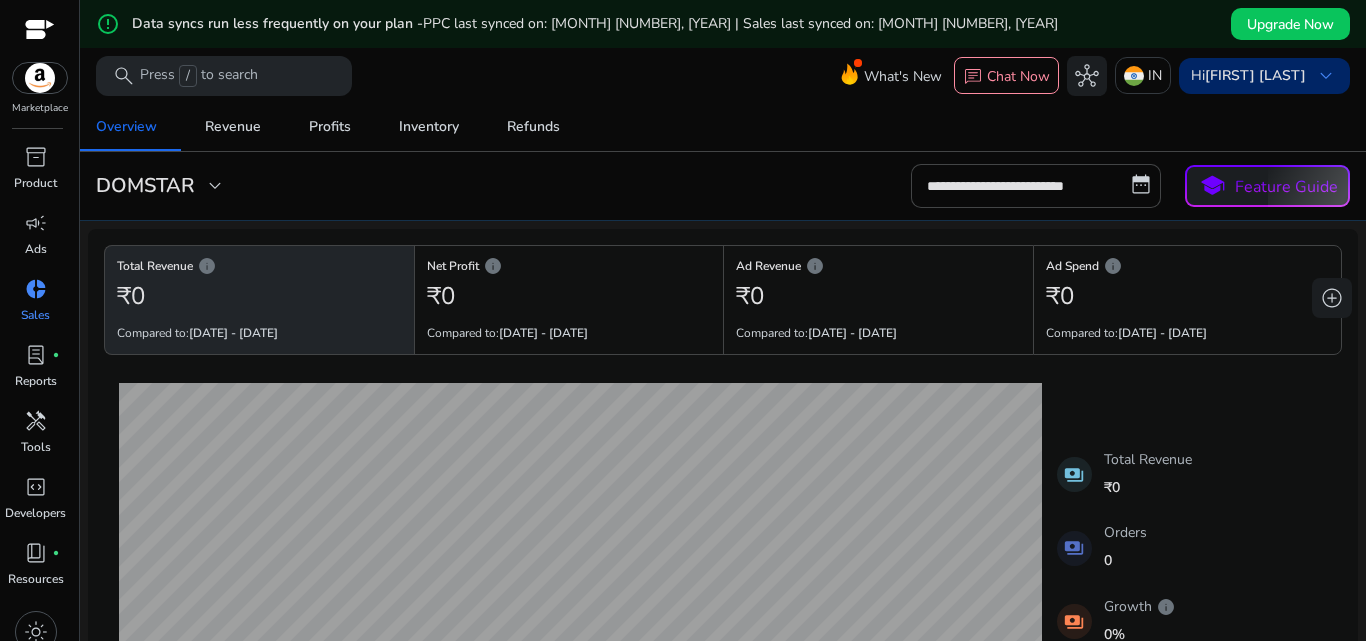 click on "keyboard_arrow_down" at bounding box center [1326, 76] 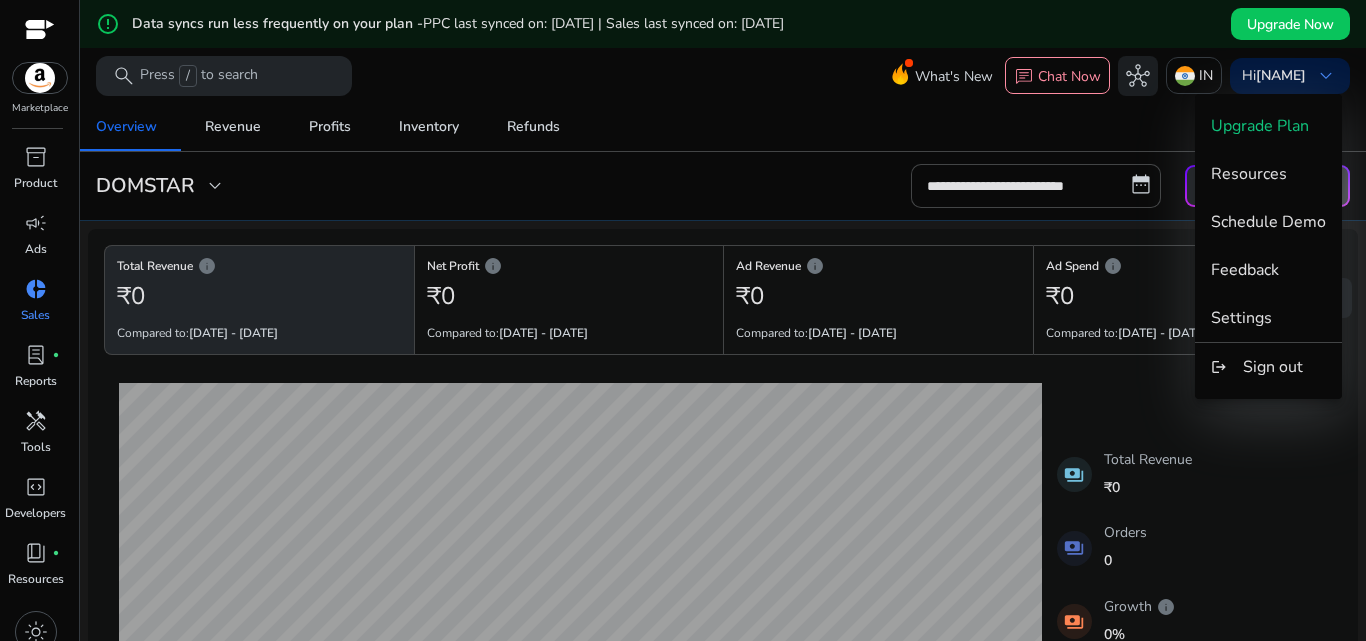 scroll, scrollTop: 0, scrollLeft: 0, axis: both 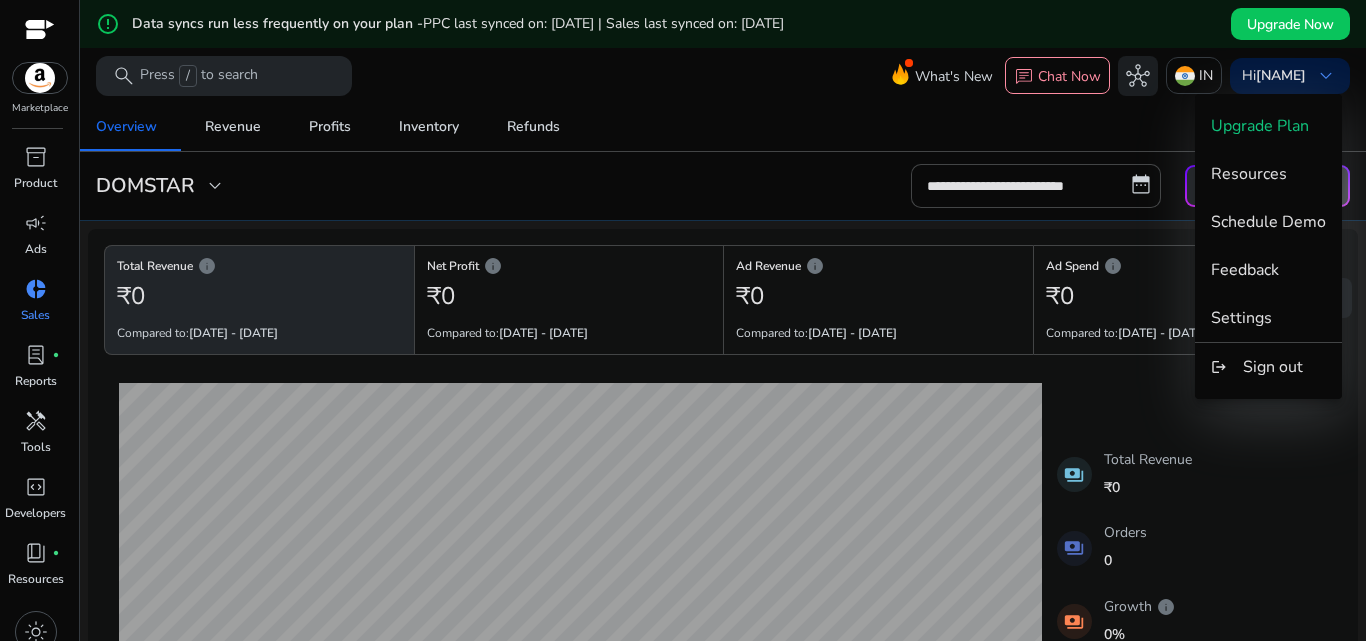 click at bounding box center [683, 320] 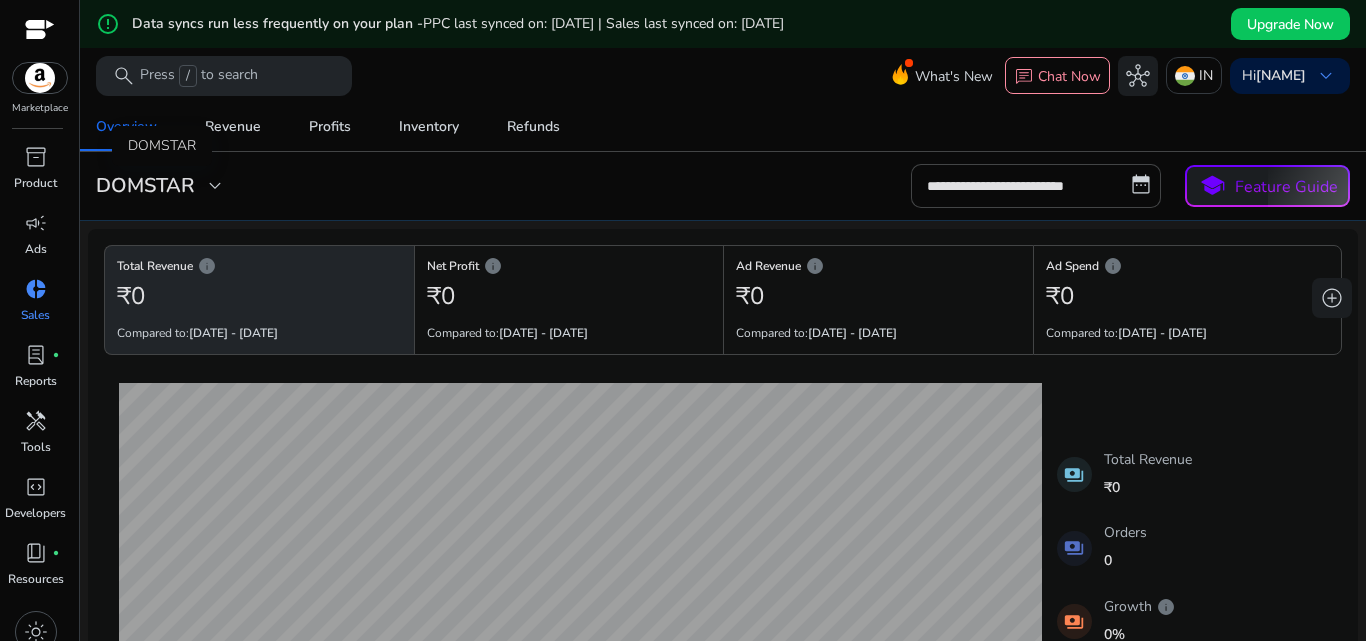 click on "expand_more" 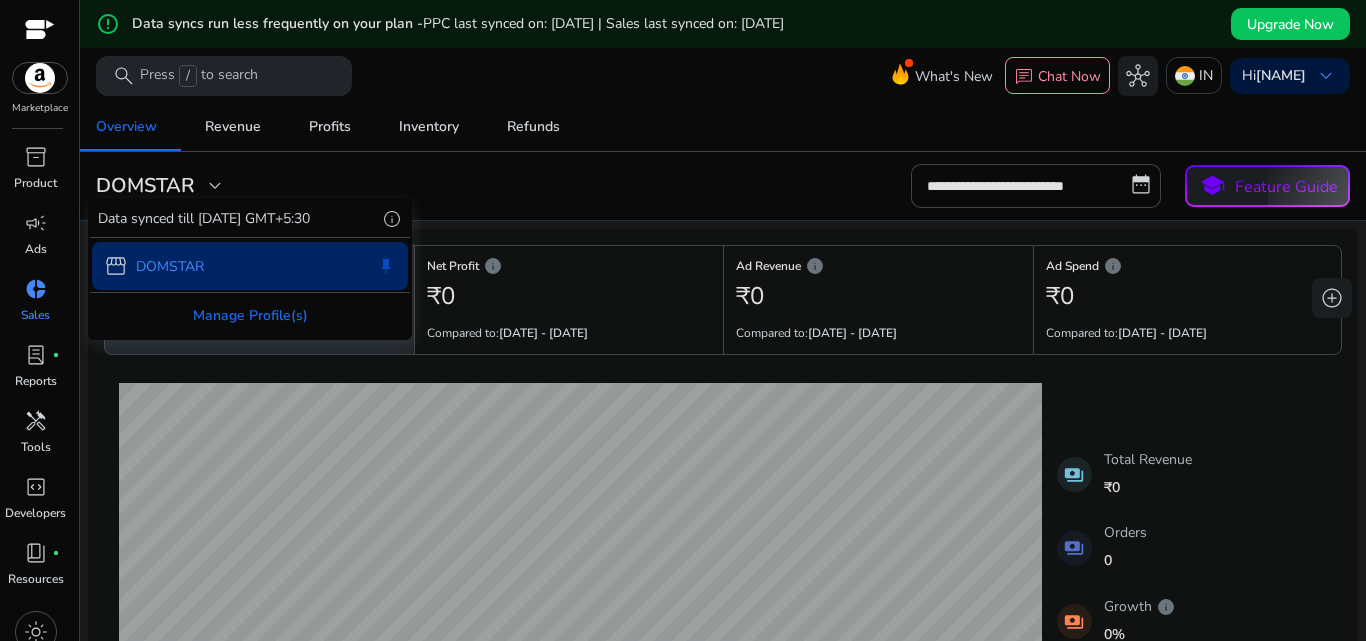 click at bounding box center (683, 320) 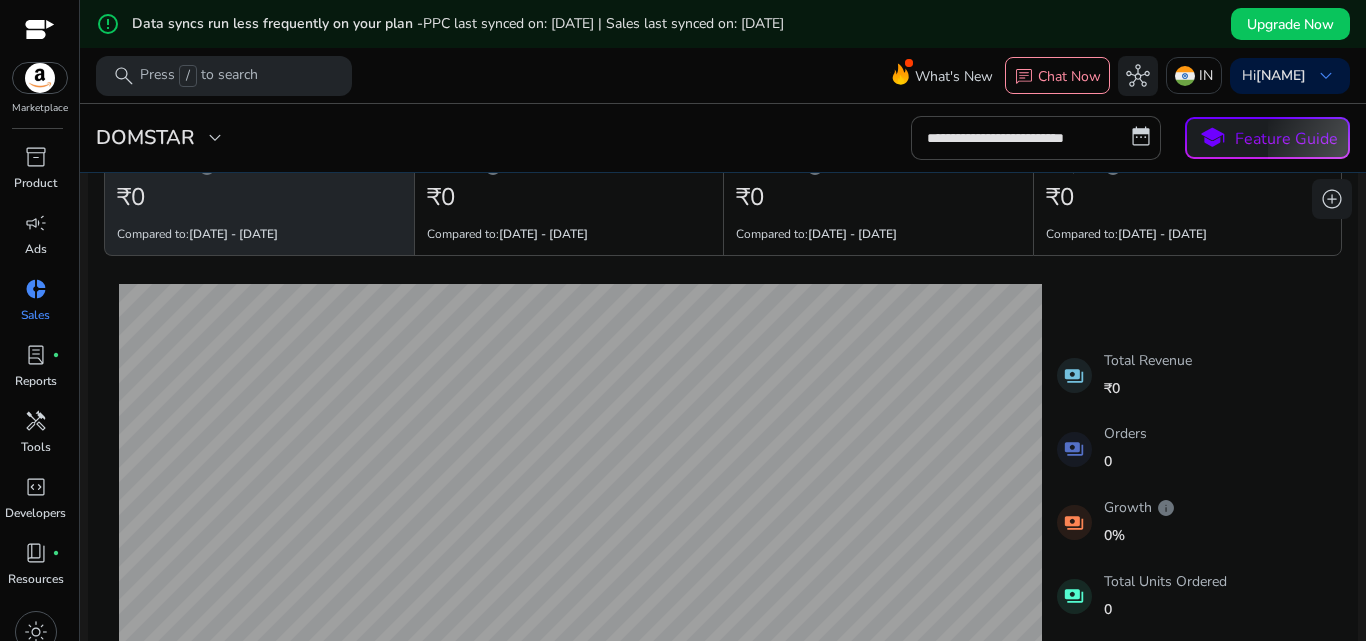 scroll, scrollTop: 0, scrollLeft: 0, axis: both 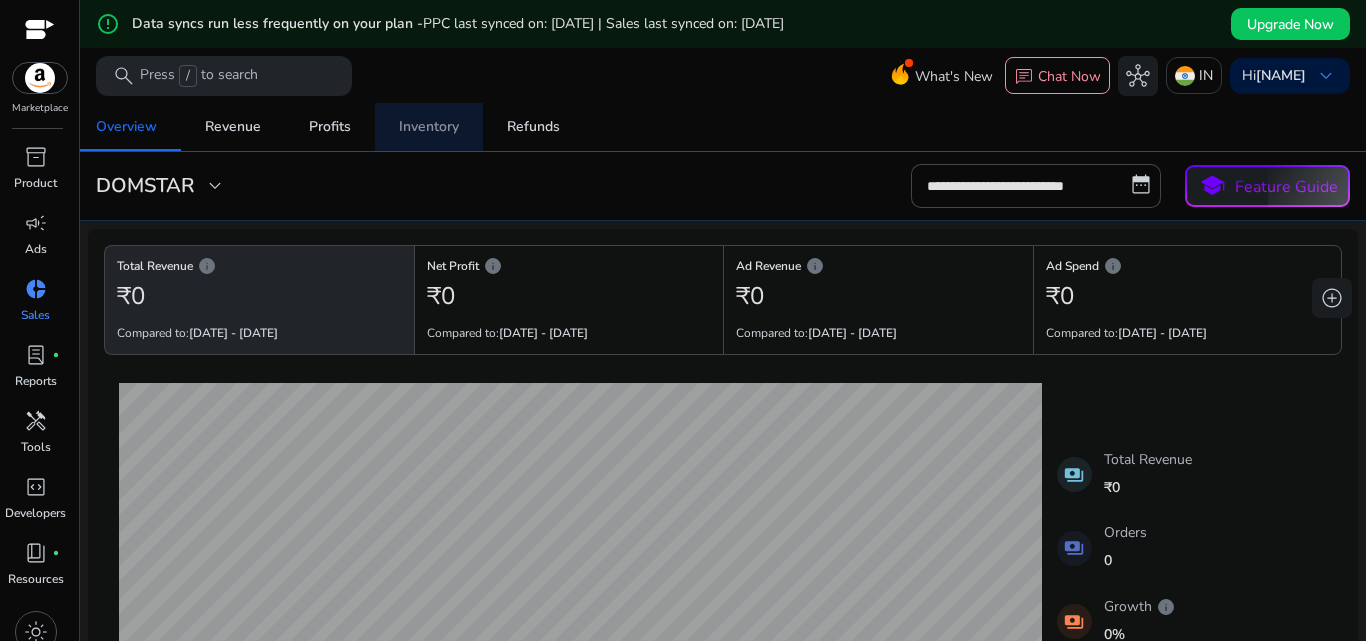click on "Inventory" at bounding box center (429, 127) 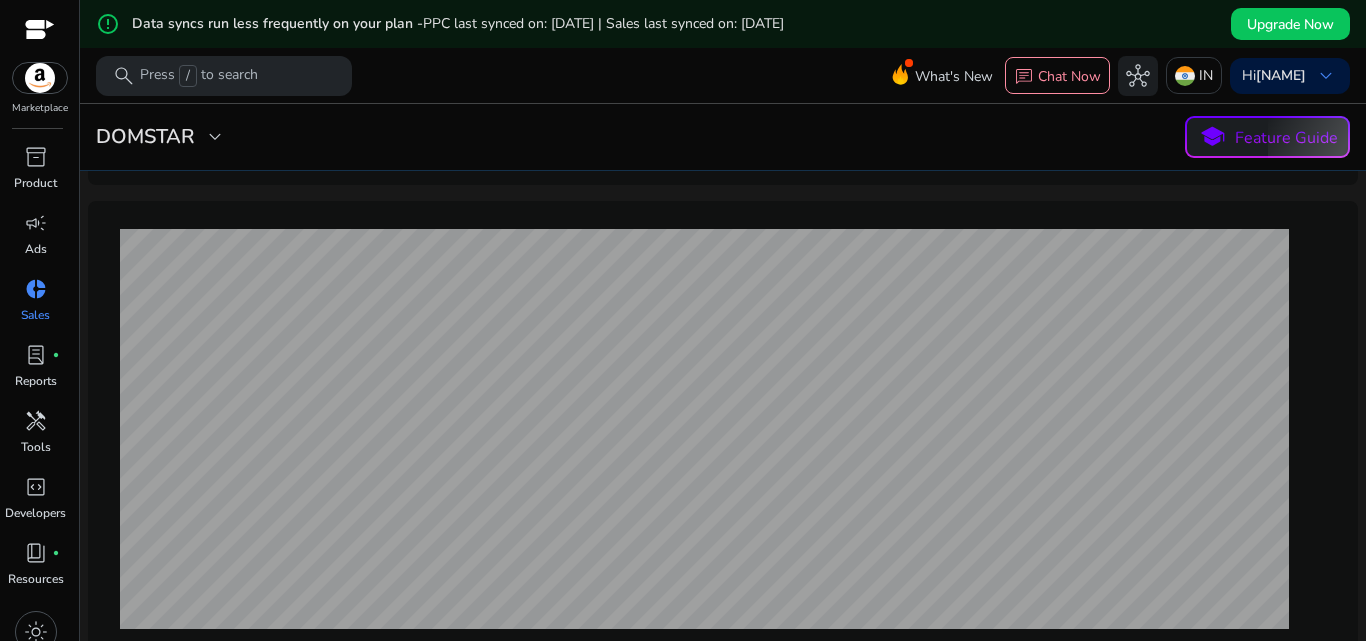 scroll, scrollTop: 400, scrollLeft: 0, axis: vertical 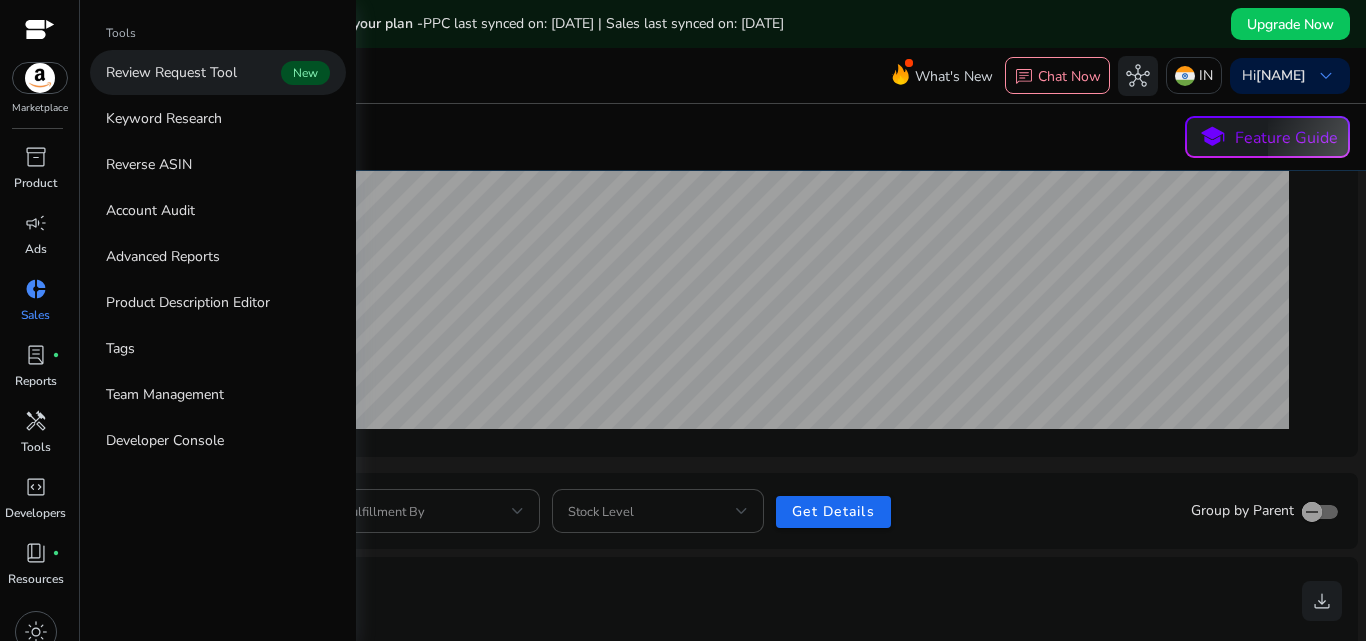 click on "Review Request Tool" at bounding box center (171, 72) 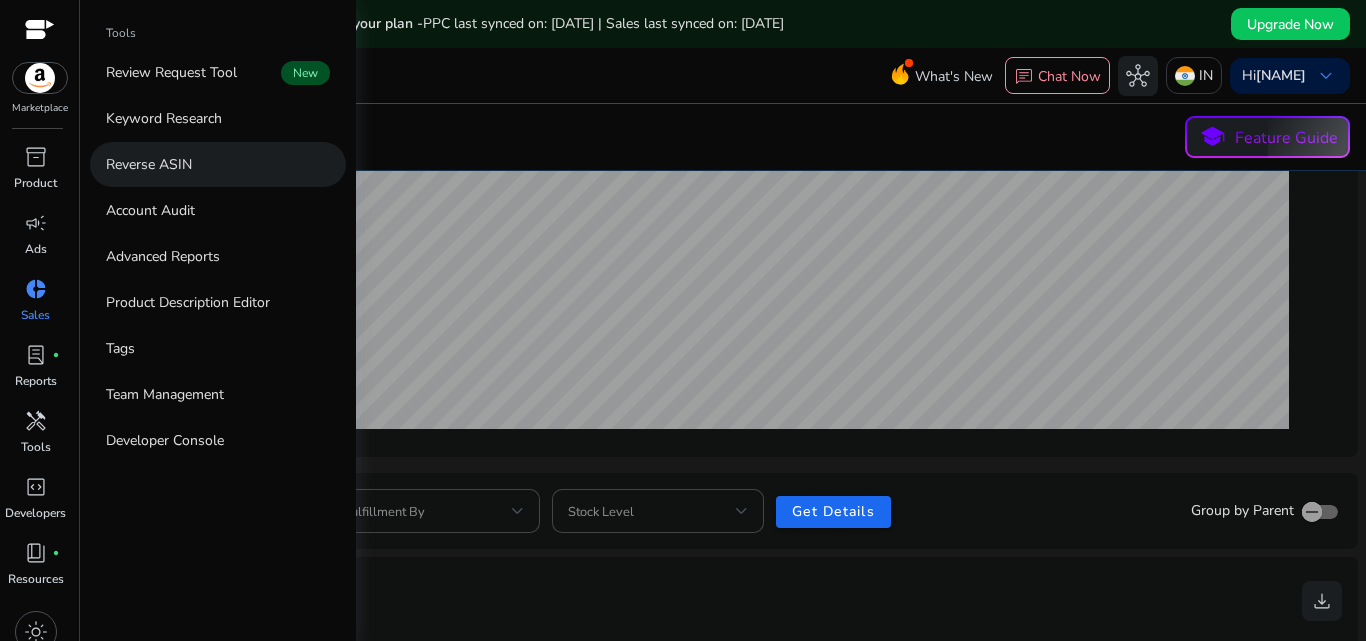 click on "Reverse ASIN" at bounding box center (149, 164) 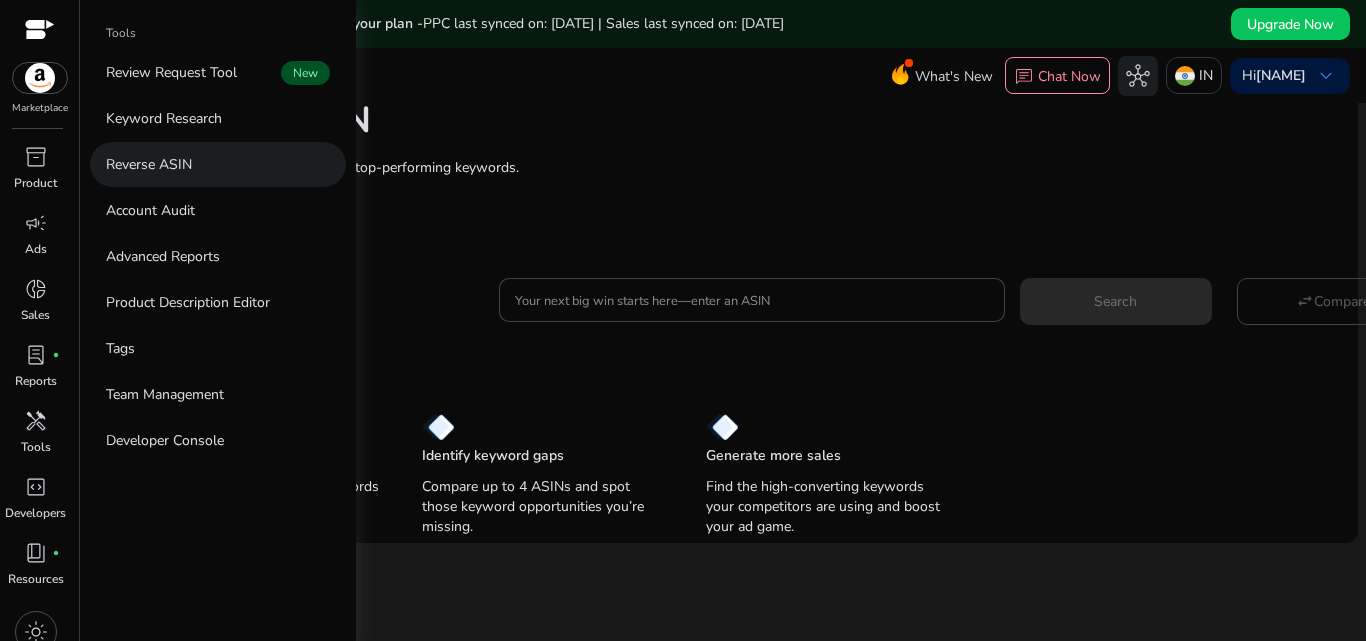 scroll, scrollTop: 0, scrollLeft: 0, axis: both 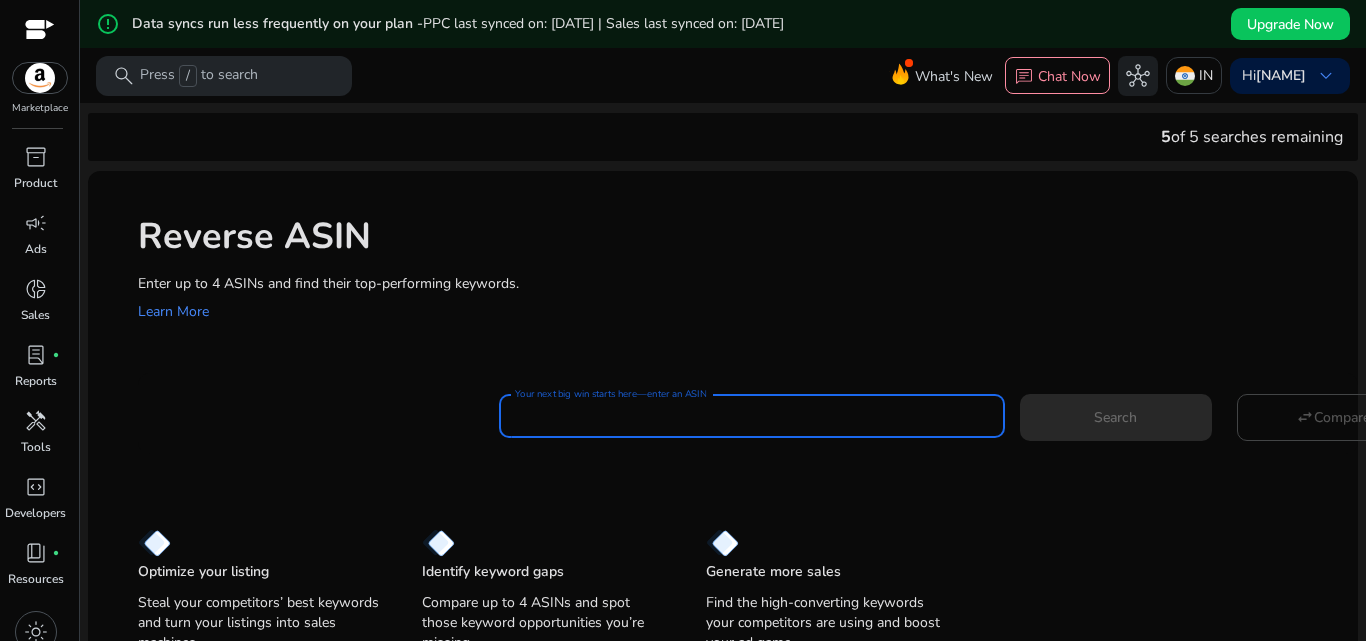 click on "Your next big win starts here—enter an ASIN" at bounding box center [752, 416] 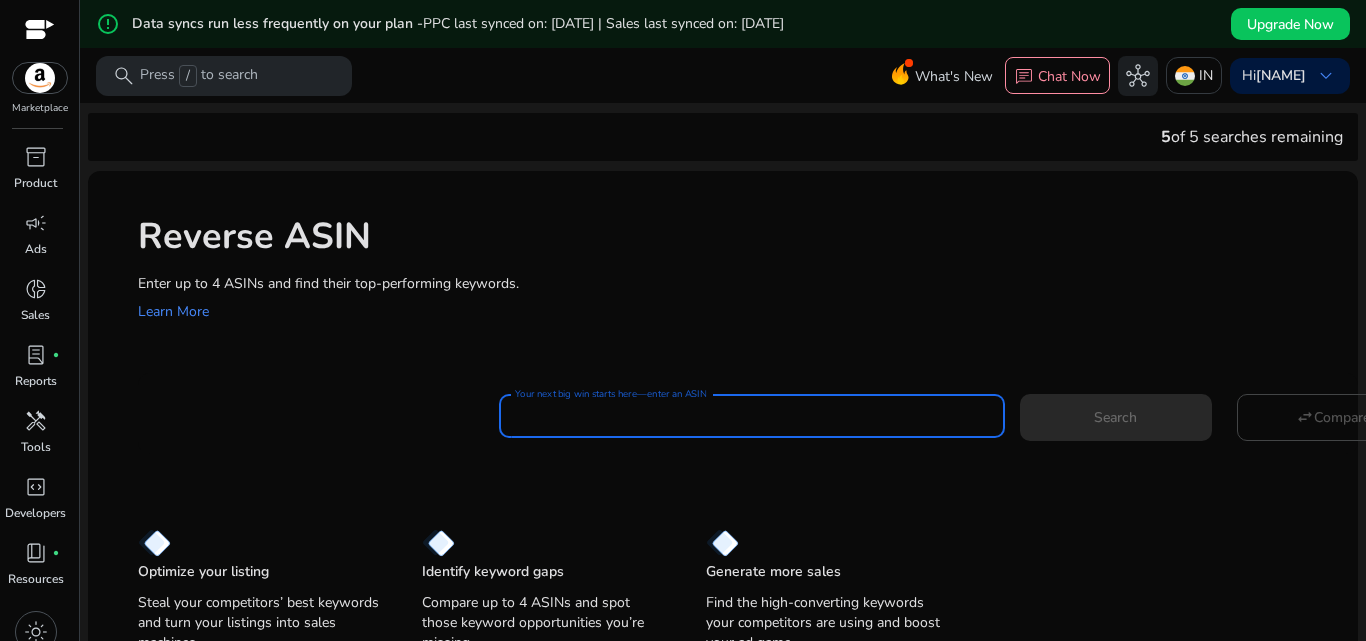 paste on "**********" 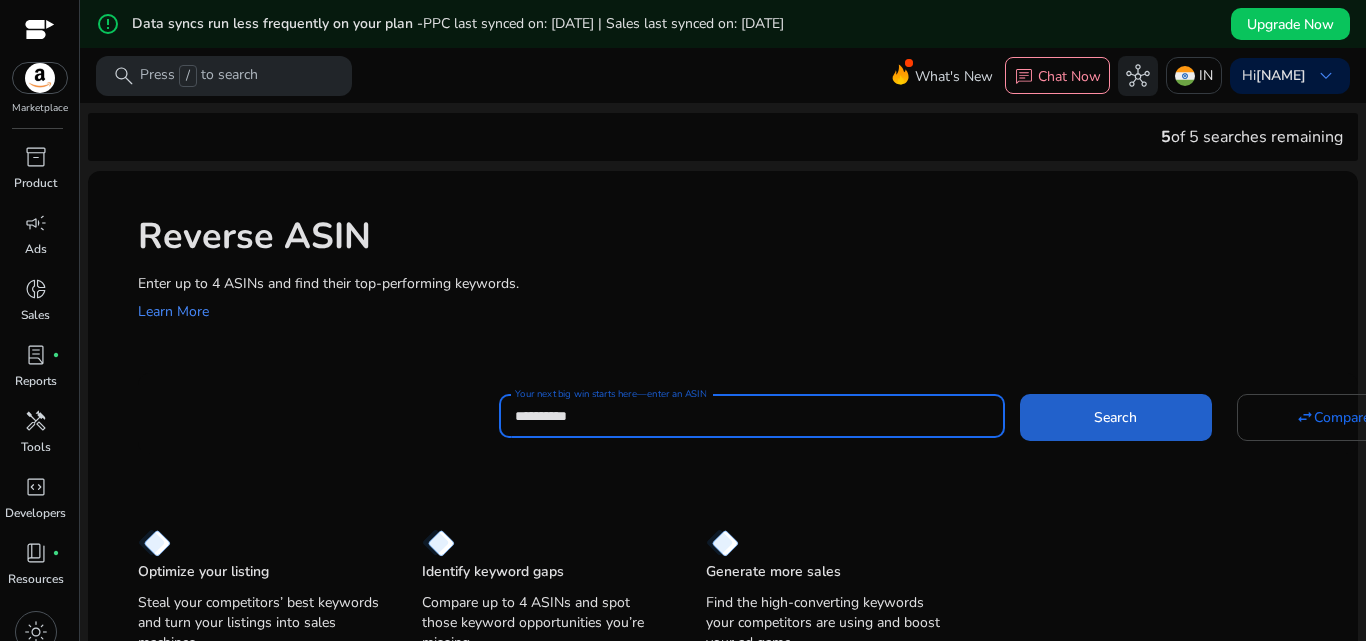 type on "**********" 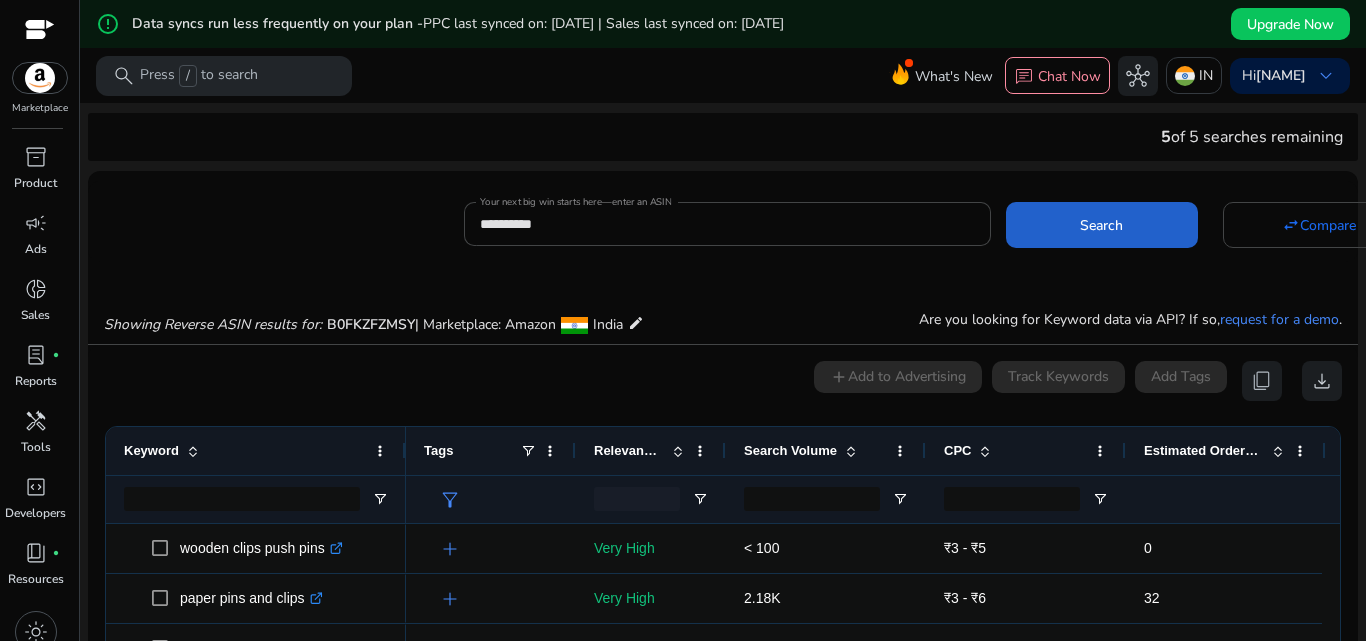 scroll, scrollTop: 262, scrollLeft: 0, axis: vertical 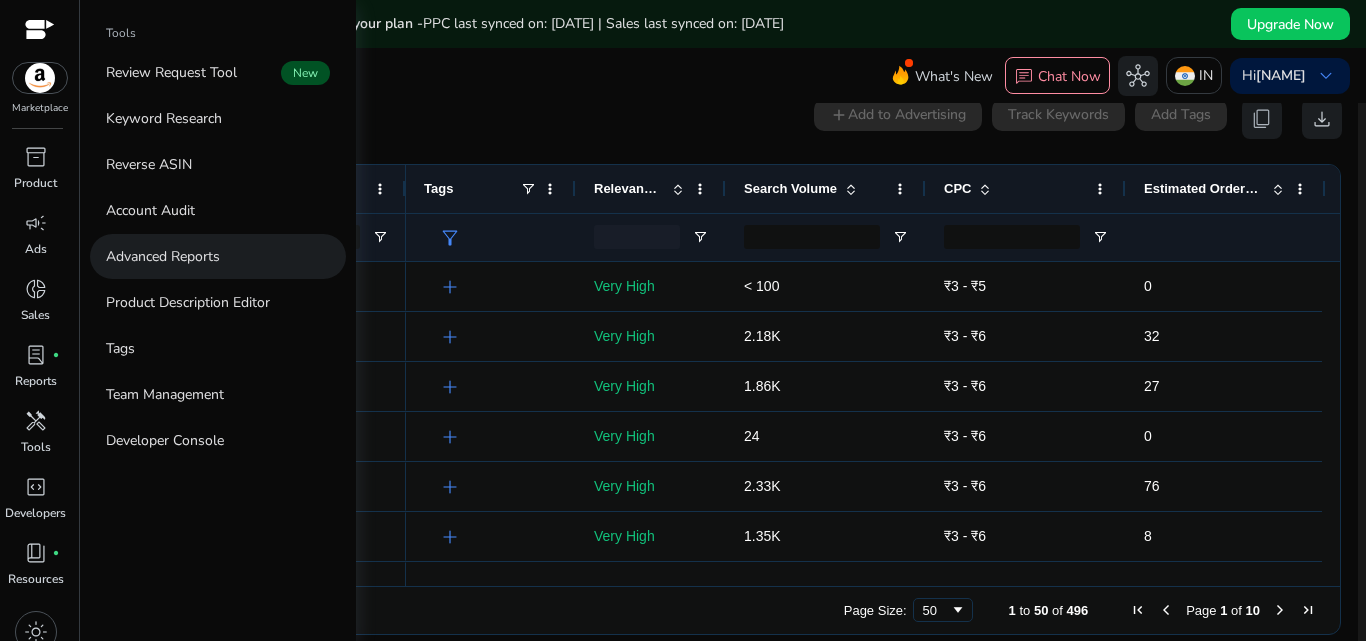 click on "Advanced Reports" at bounding box center (163, 256) 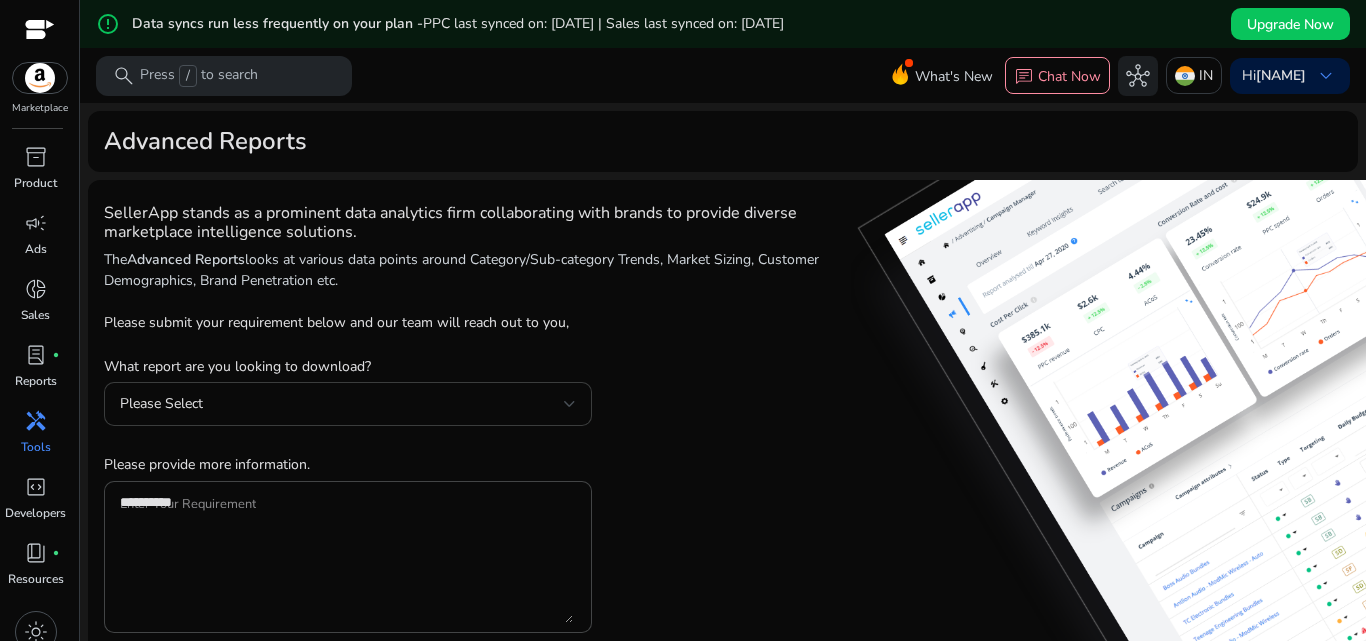 click on "Please Select" at bounding box center [342, 404] 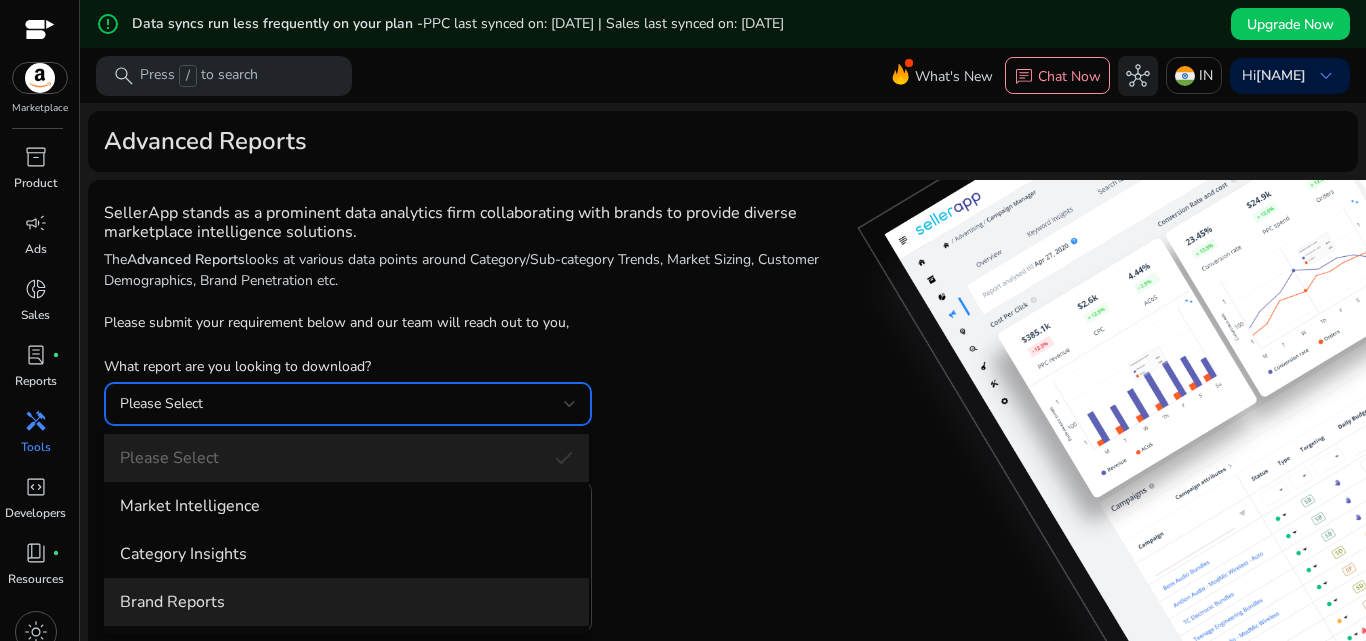 click on "Brand Reports" at bounding box center [346, 602] 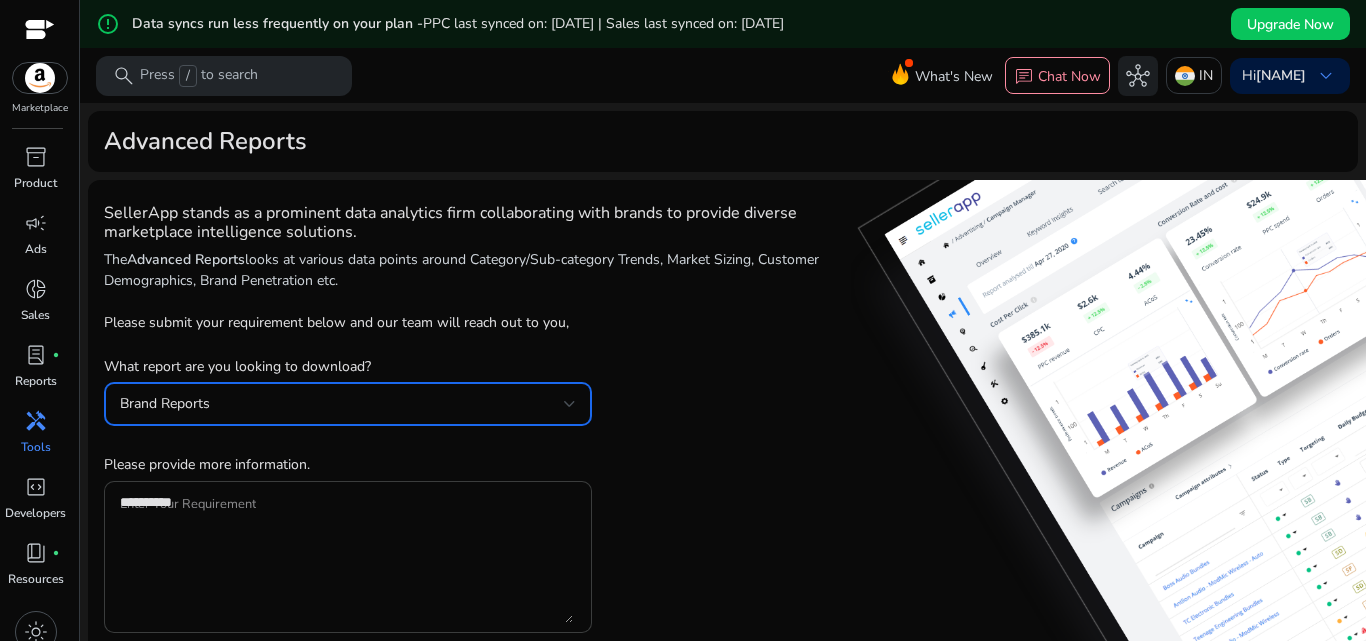 click on "Enter Your Requirement" at bounding box center (346, 557) 